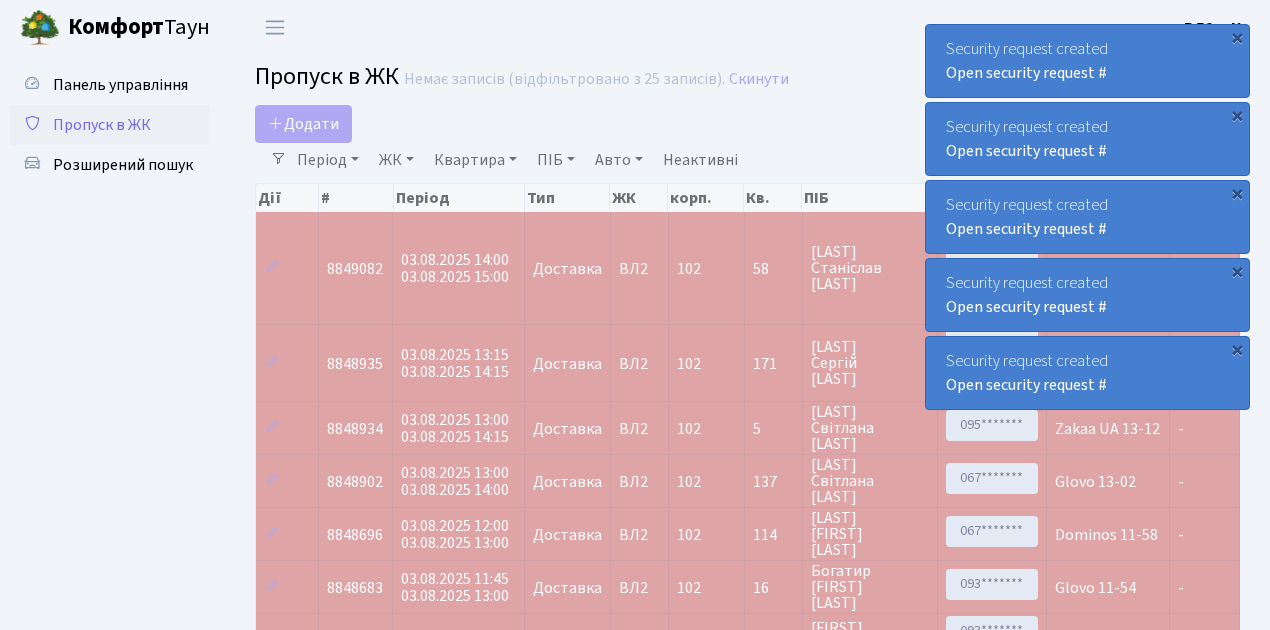 select on "25" 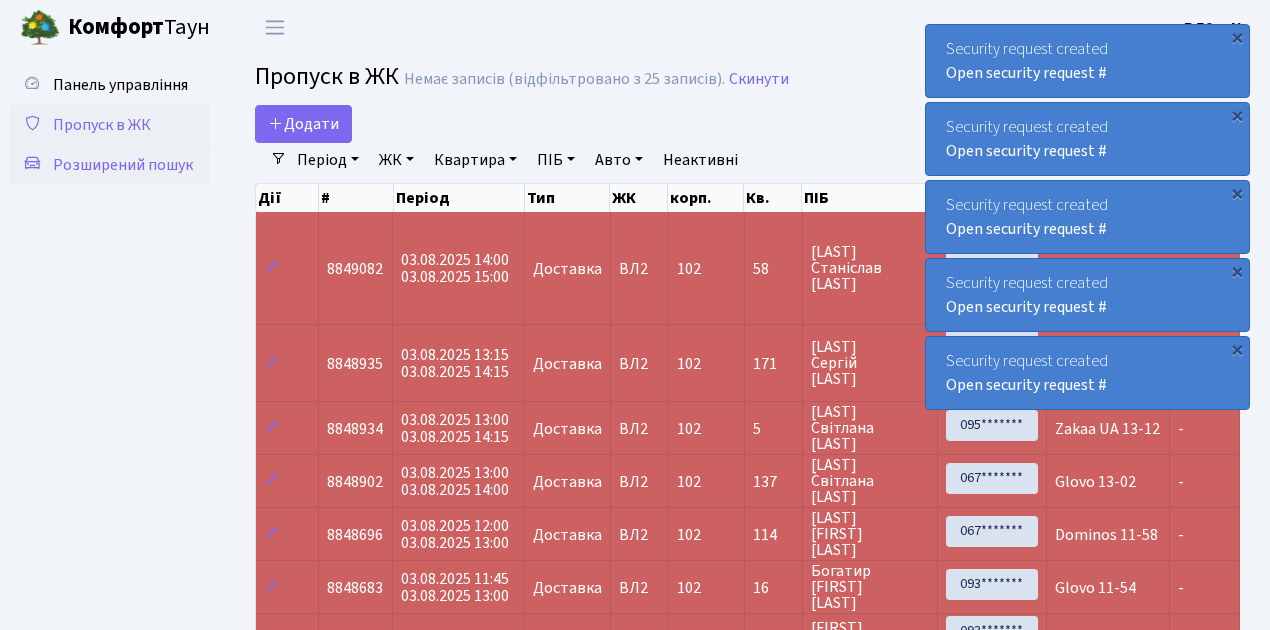 click on "Розширений пошук" at bounding box center [123, 165] 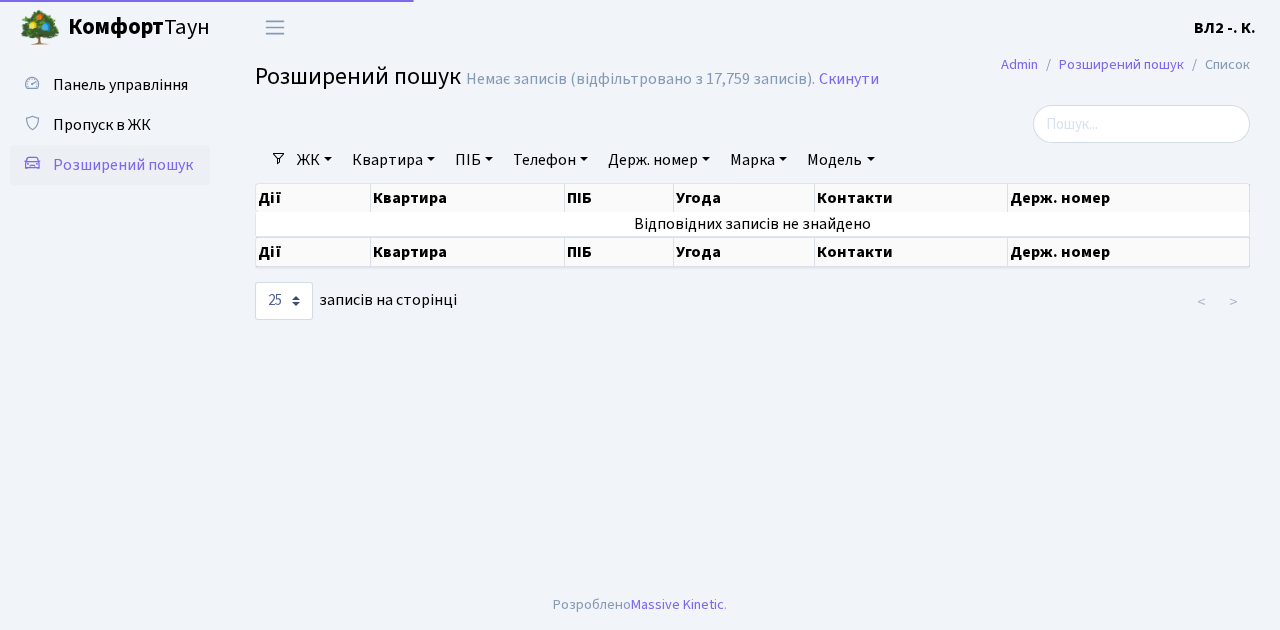 select on "25" 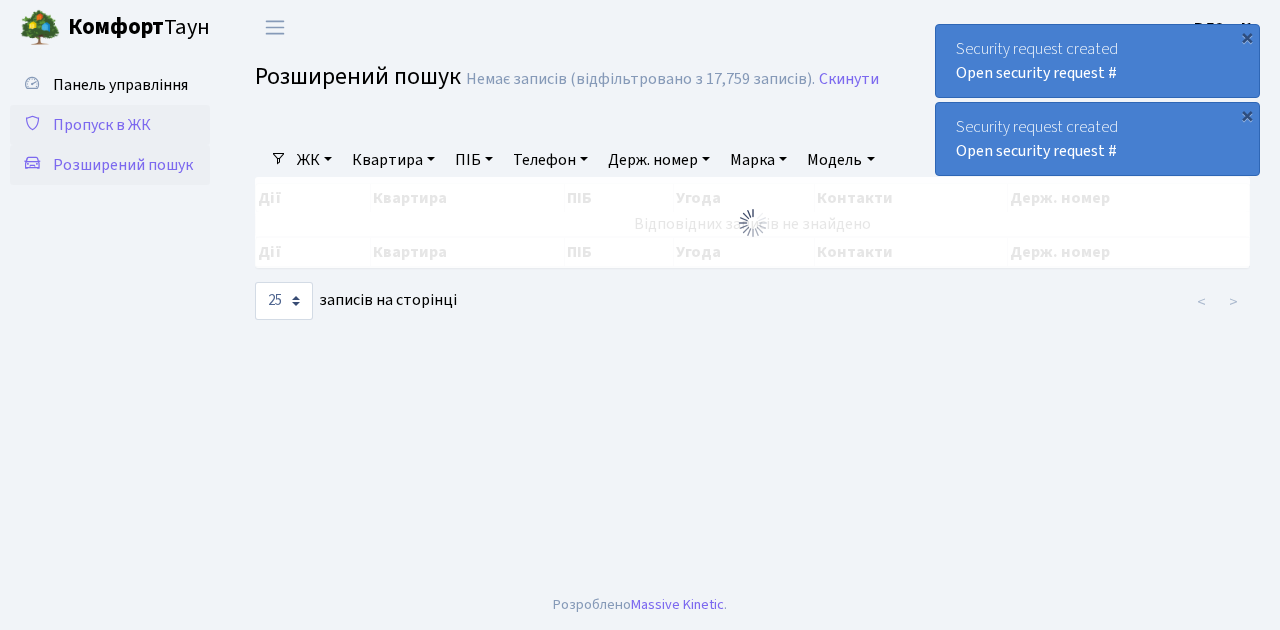 click on "Пропуск в ЖК" at bounding box center [102, 125] 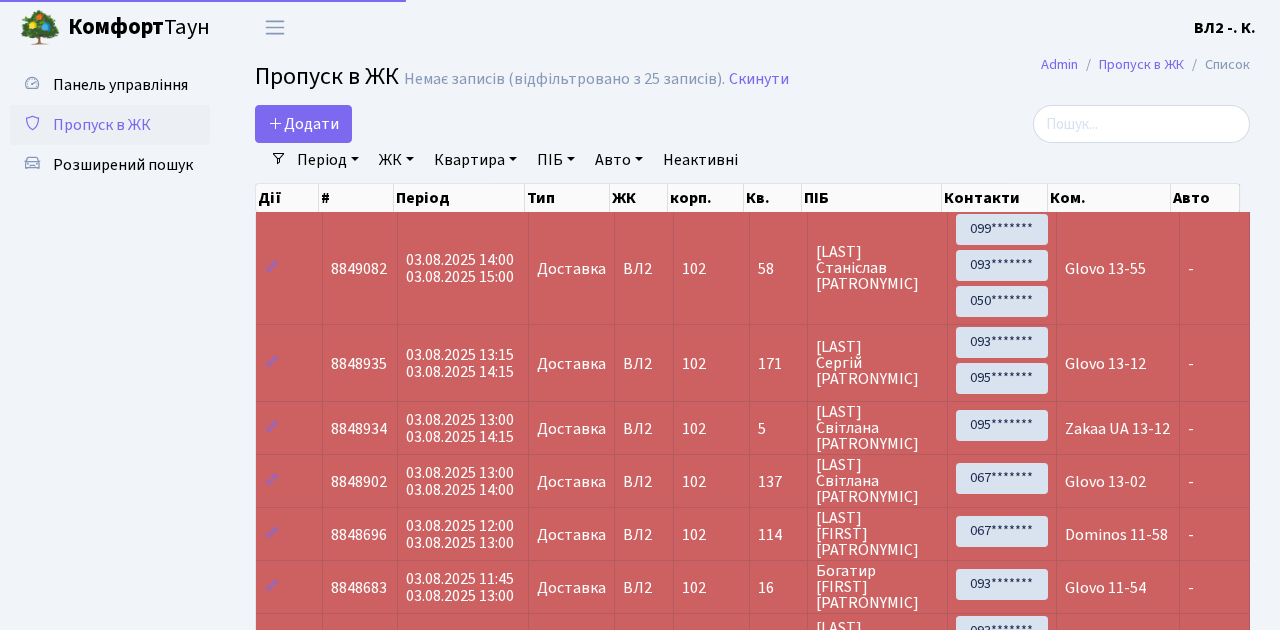 select on "25" 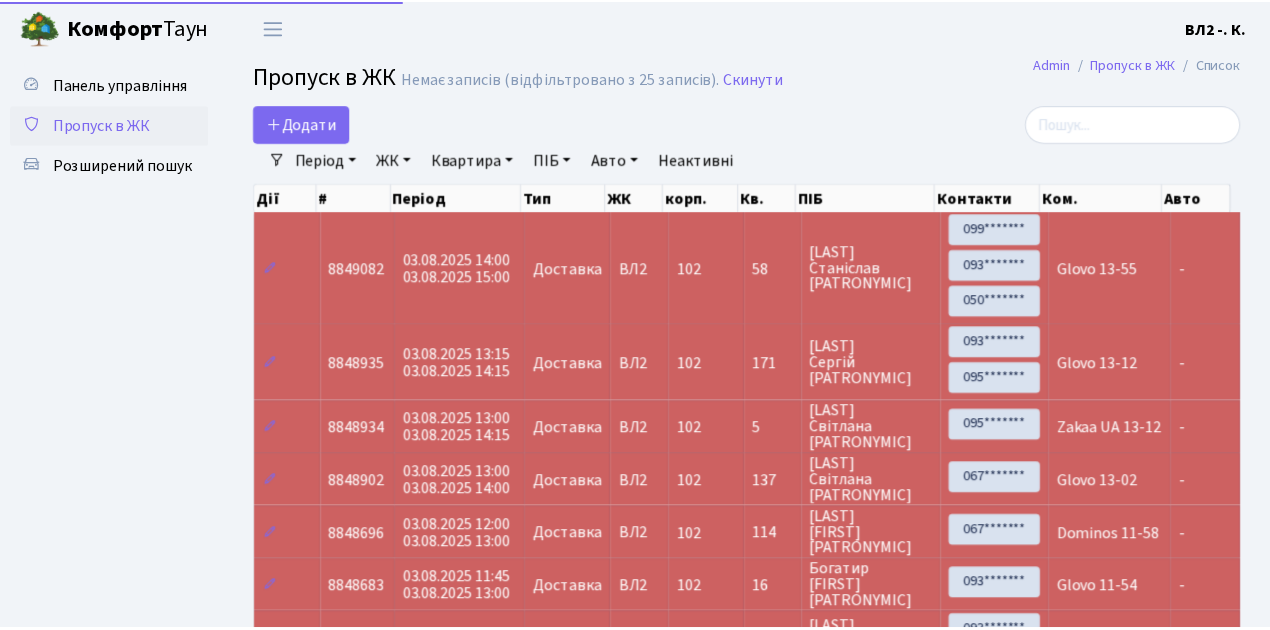 scroll, scrollTop: 0, scrollLeft: 0, axis: both 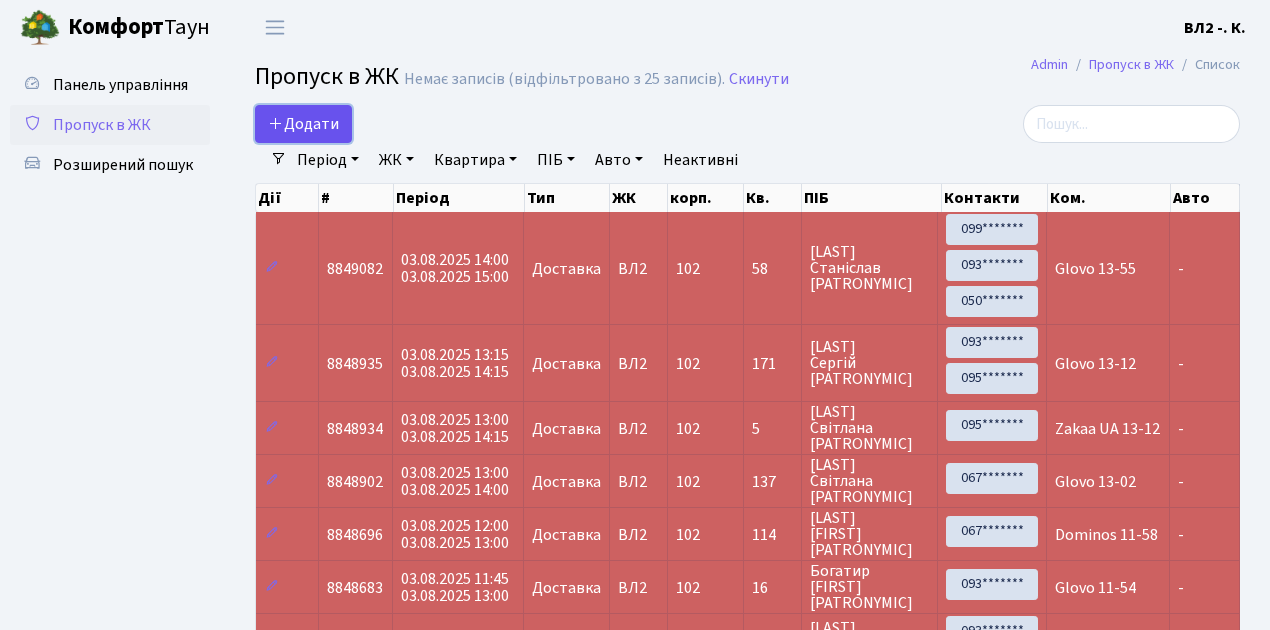 click on "Додати" at bounding box center [303, 124] 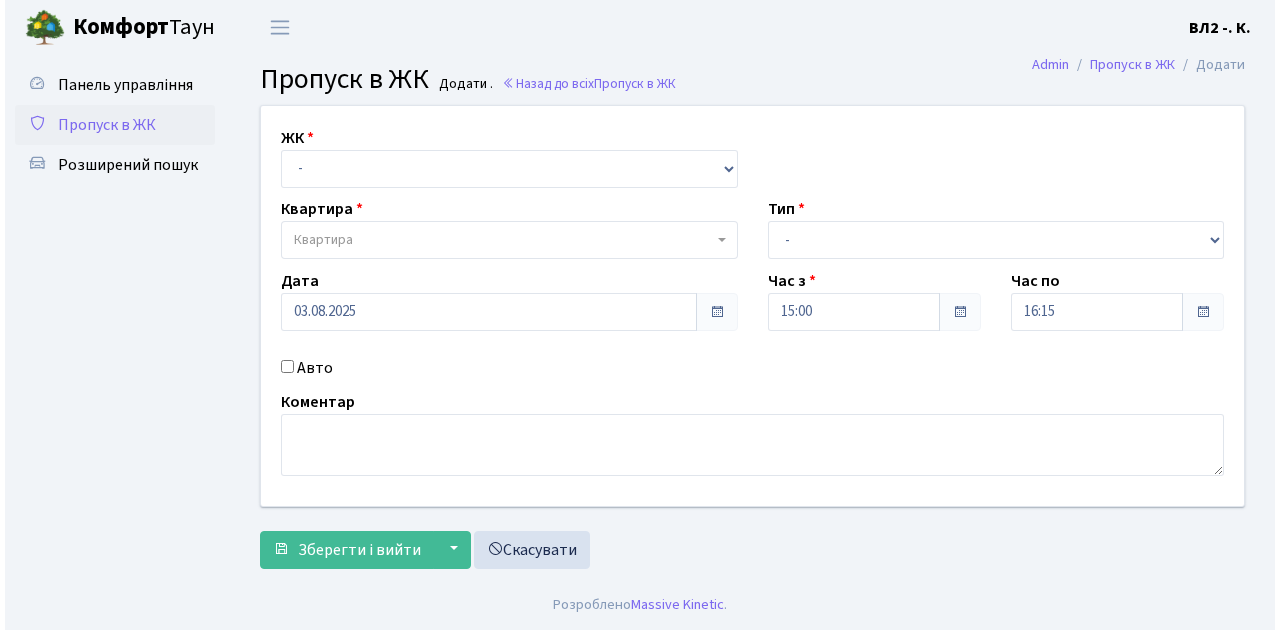 scroll, scrollTop: 0, scrollLeft: 0, axis: both 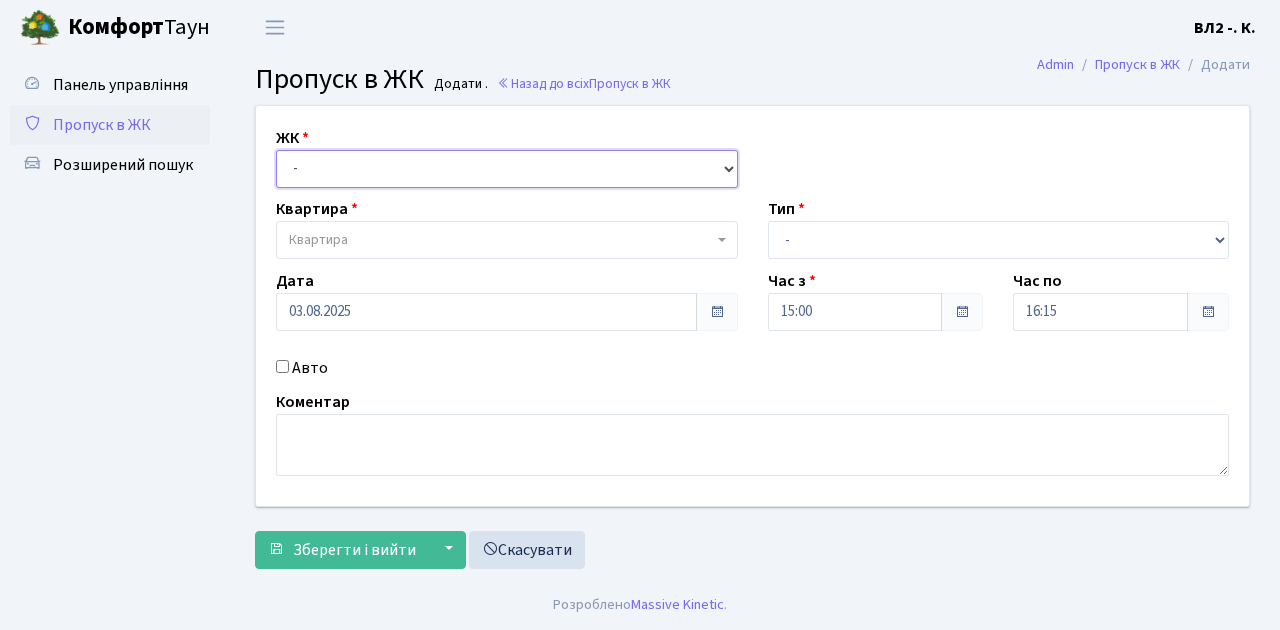 click on "-
ВЛ1, [STREET_NAME], [HOUSE_NUMBER]
ВЛ2, [STREET_NAME], [HOUSE_NUMBER]
ВЛ3, [STREET_NAME], [HOUSE_NUMBER]" at bounding box center (507, 169) 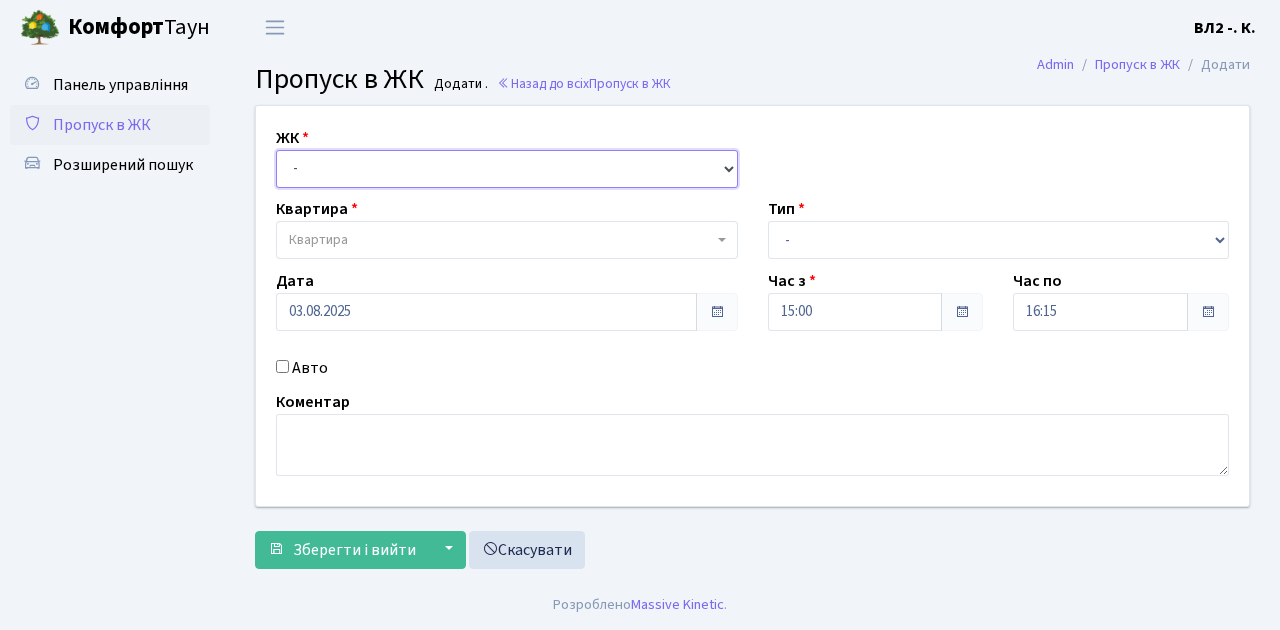 select on "317" 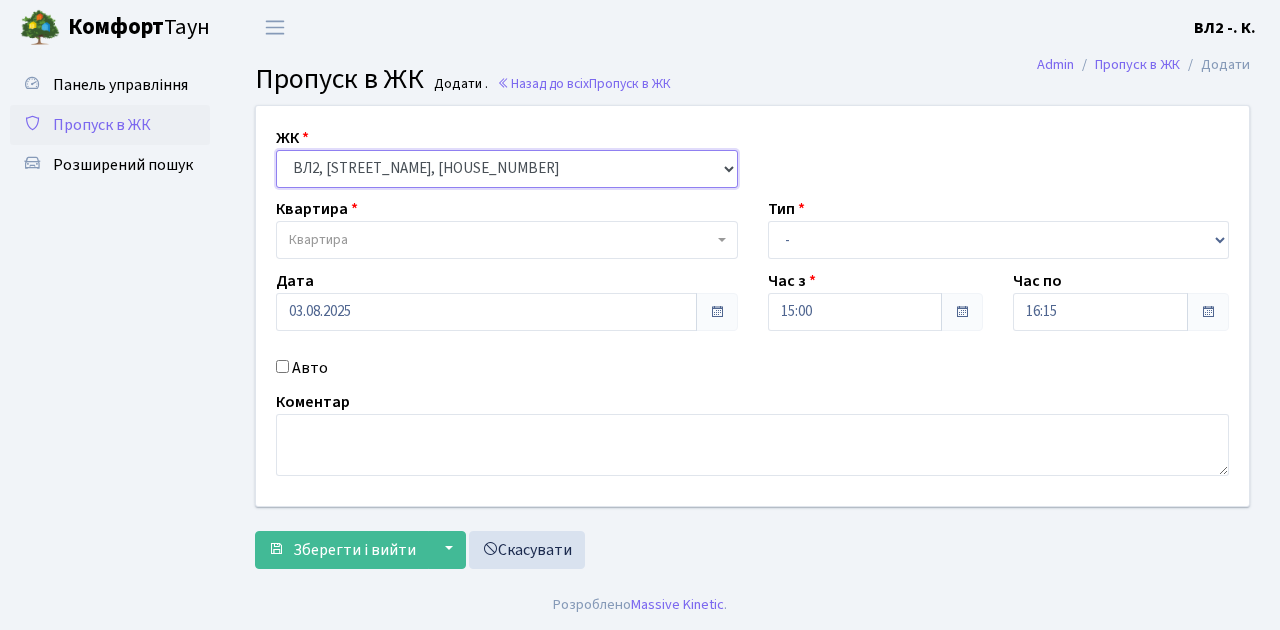 click on "-
ВЛ1, [STREET_NAME], [HOUSE_NUMBER]
ВЛ2, [STREET_NAME], [HOUSE_NUMBER]
ВЛ3, [STREET_NAME], [HOUSE_NUMBER]" at bounding box center (507, 169) 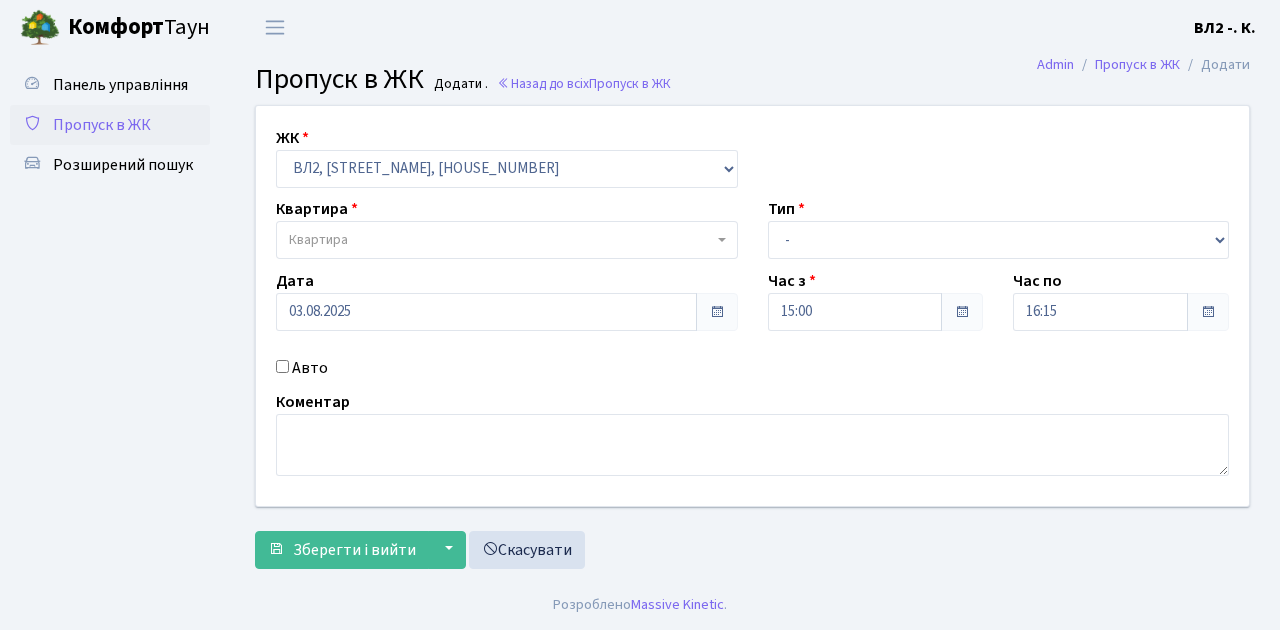 click at bounding box center (724, 240) 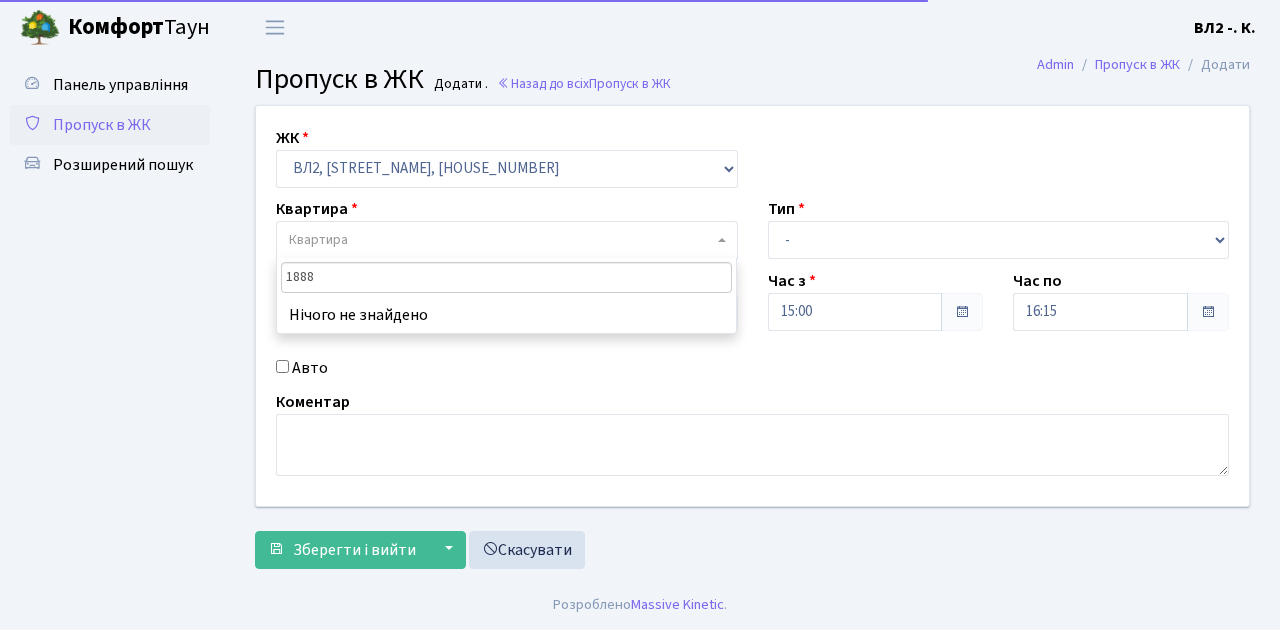 type on "188" 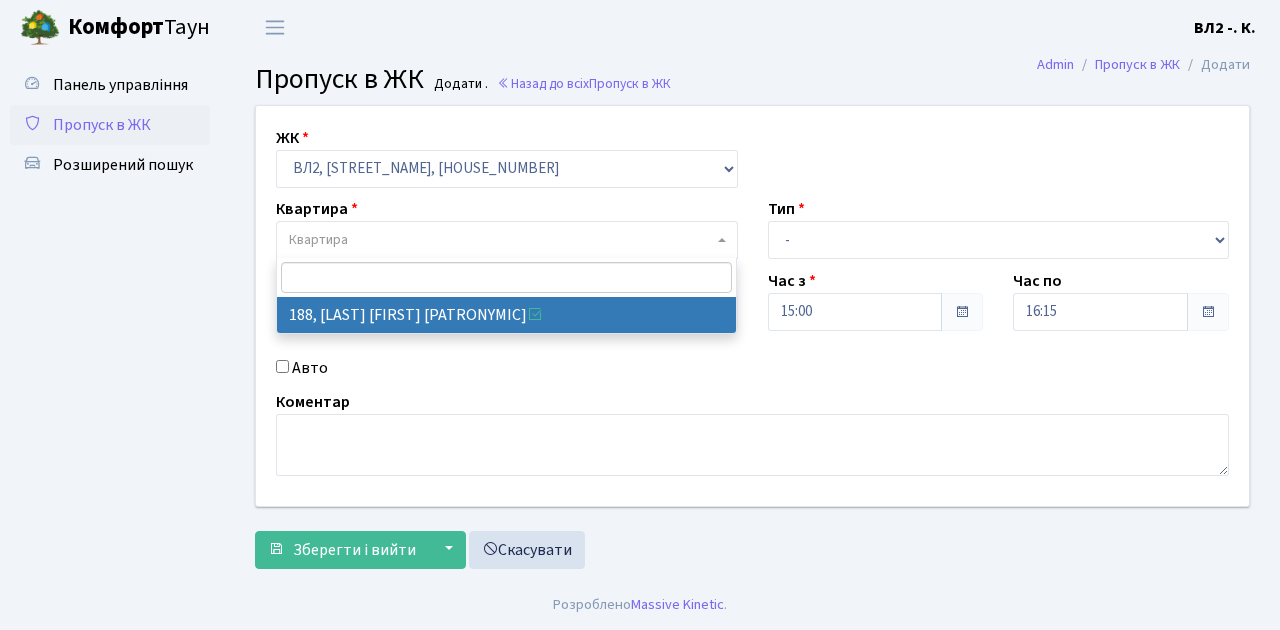 select on "40000" 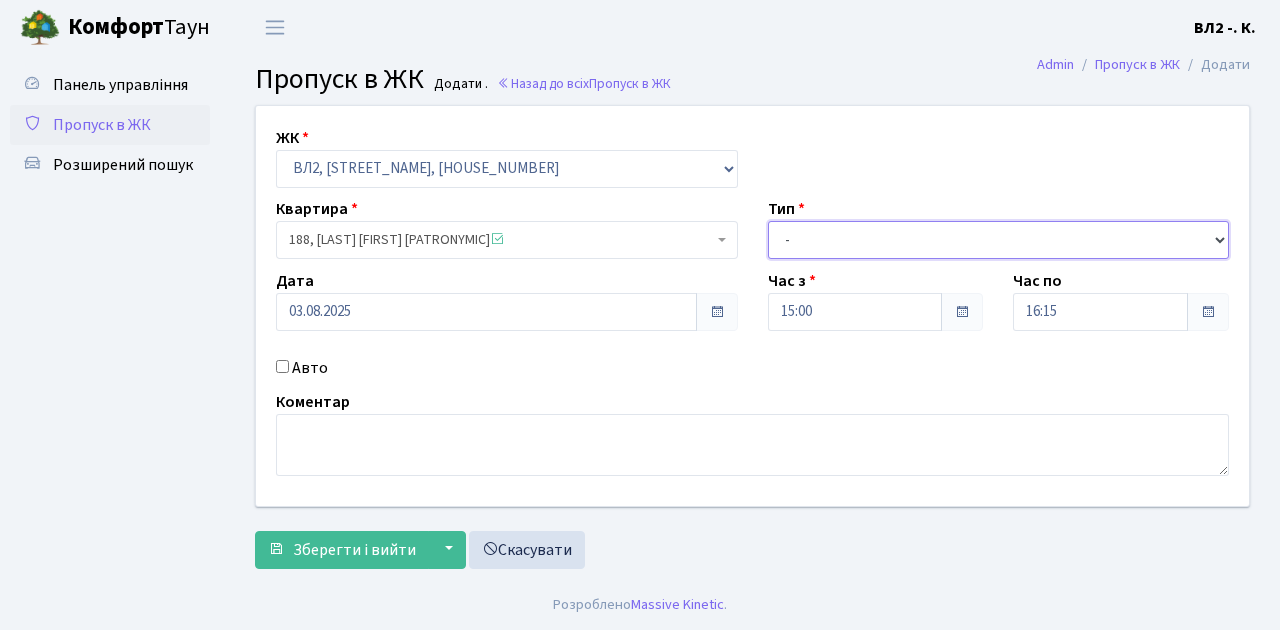 click on "-
Доставка
Таксі
Гості
Сервіс" at bounding box center [999, 240] 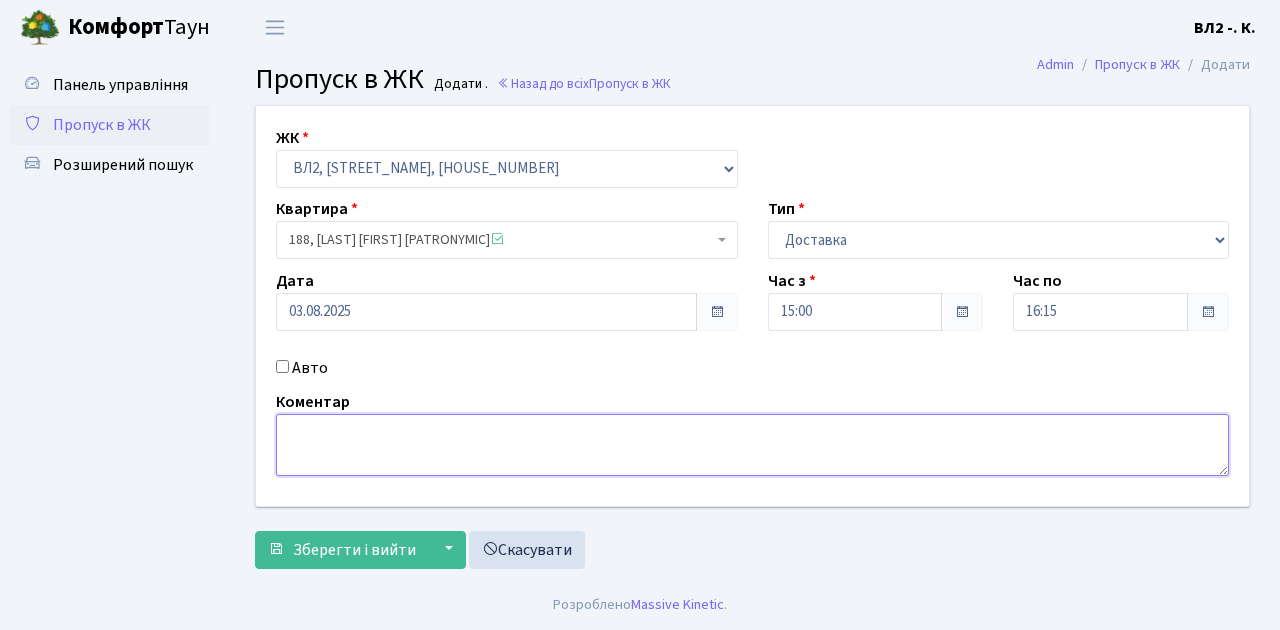 click at bounding box center (752, 445) 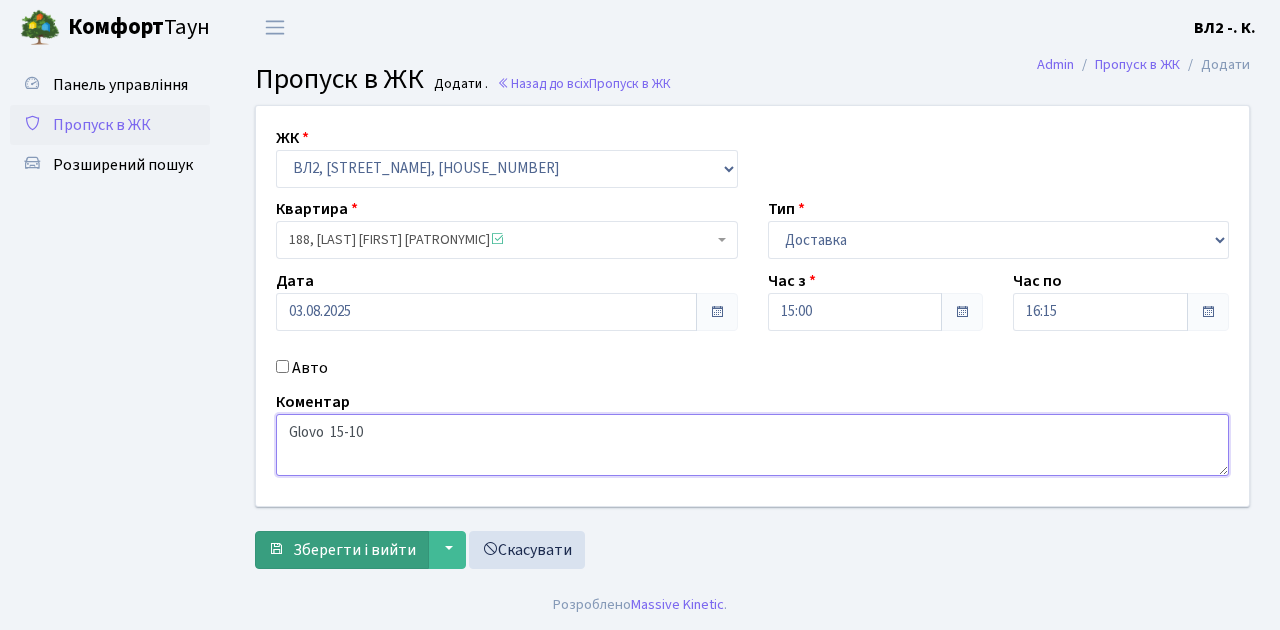 type on "Glovo  15-10" 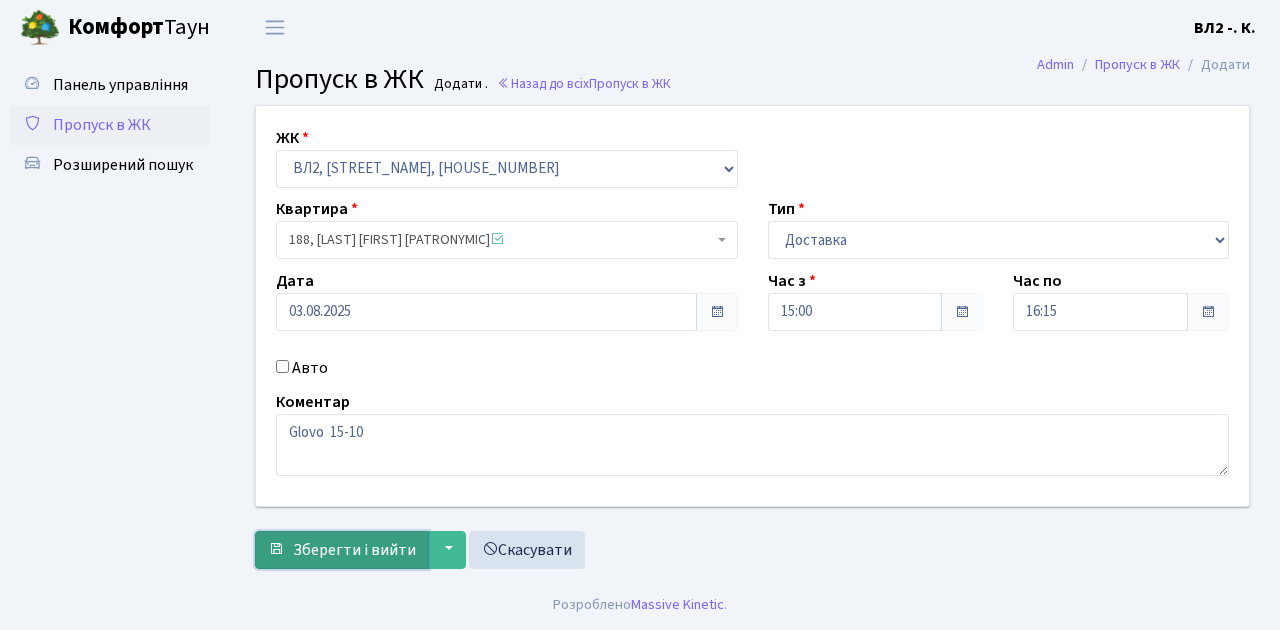 click on "Зберегти і вийти" at bounding box center (354, 550) 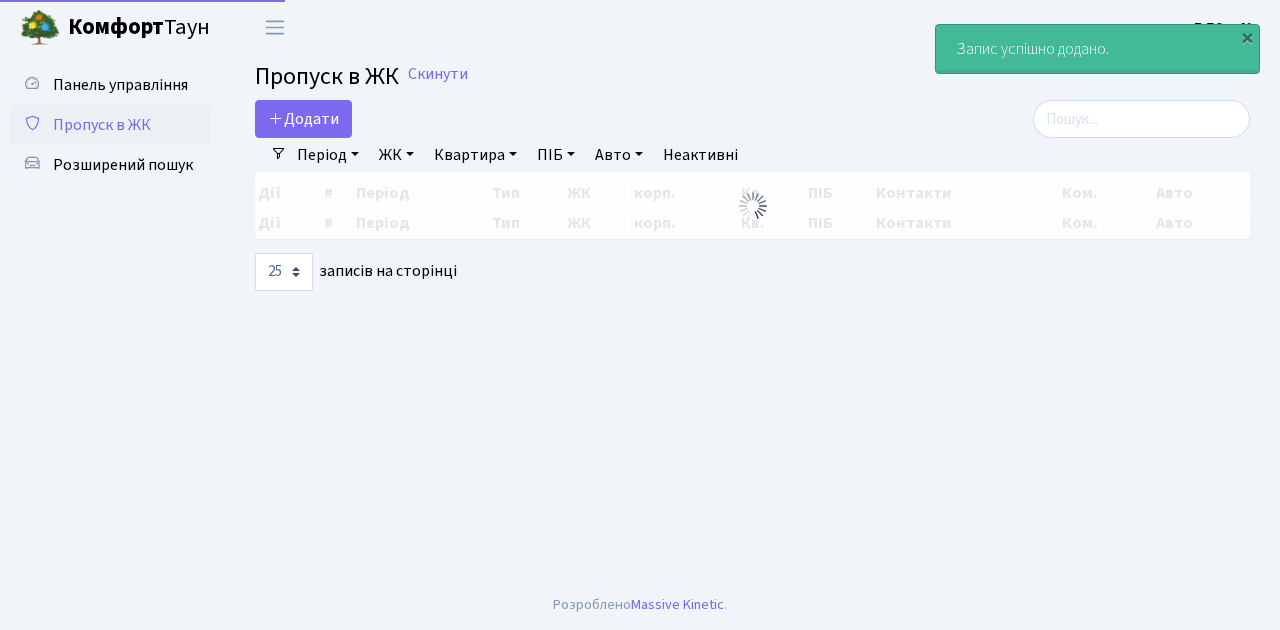 select on "25" 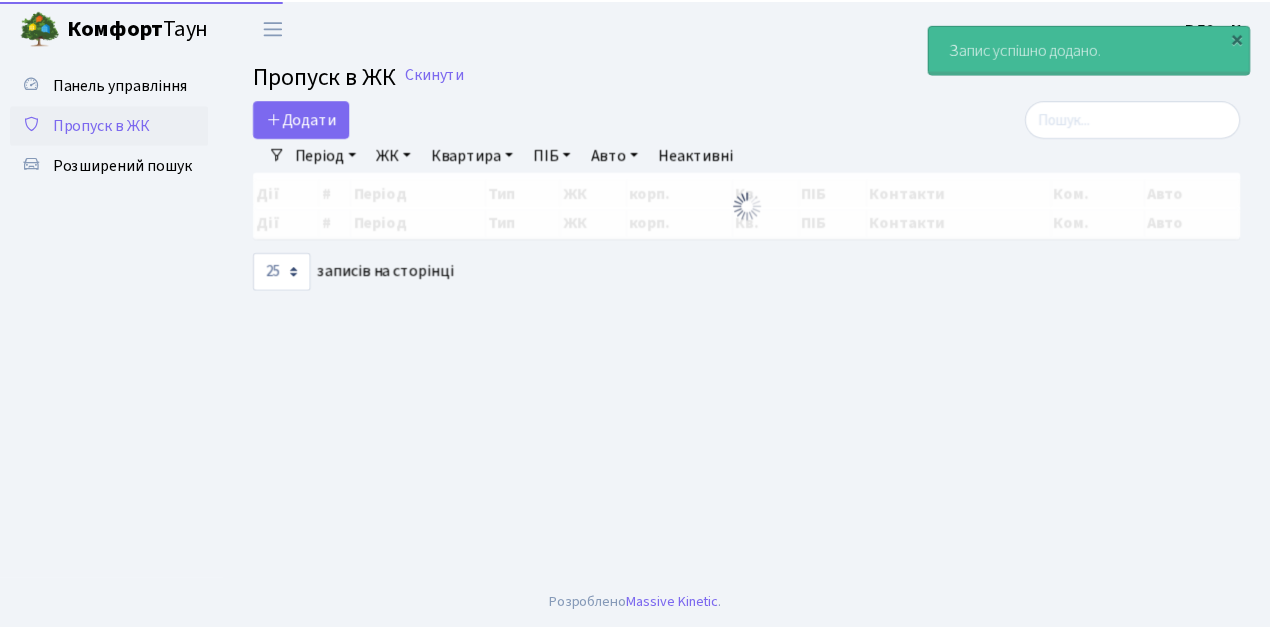 scroll, scrollTop: 0, scrollLeft: 0, axis: both 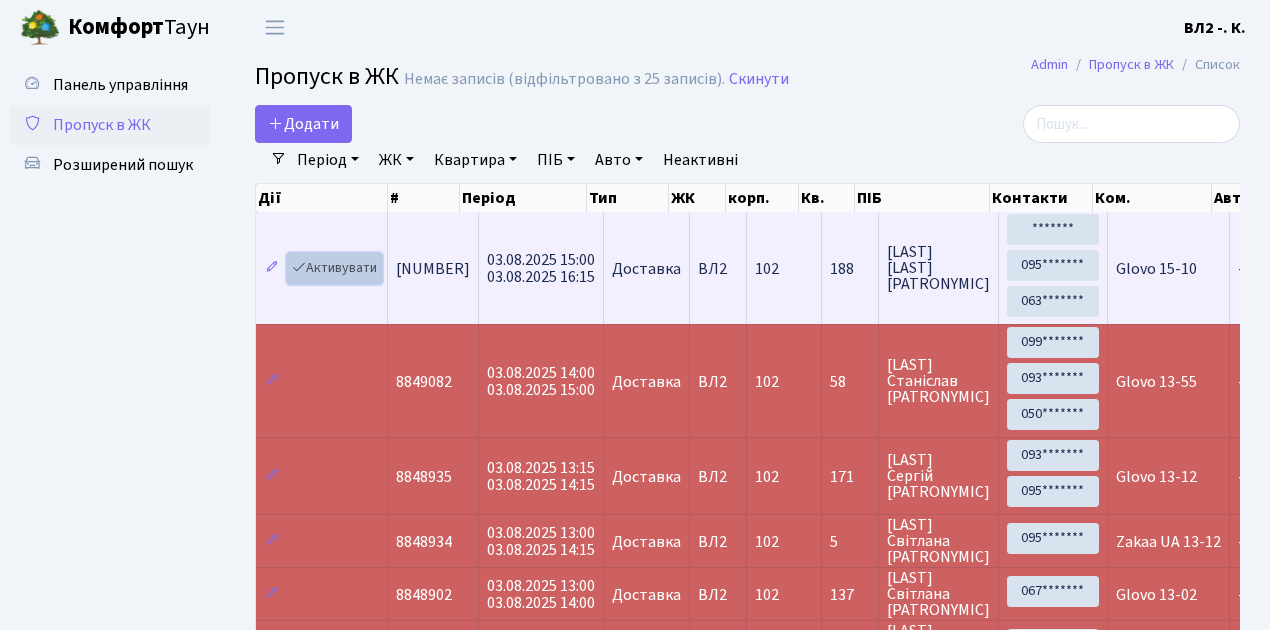 click on "Активувати" at bounding box center (334, 268) 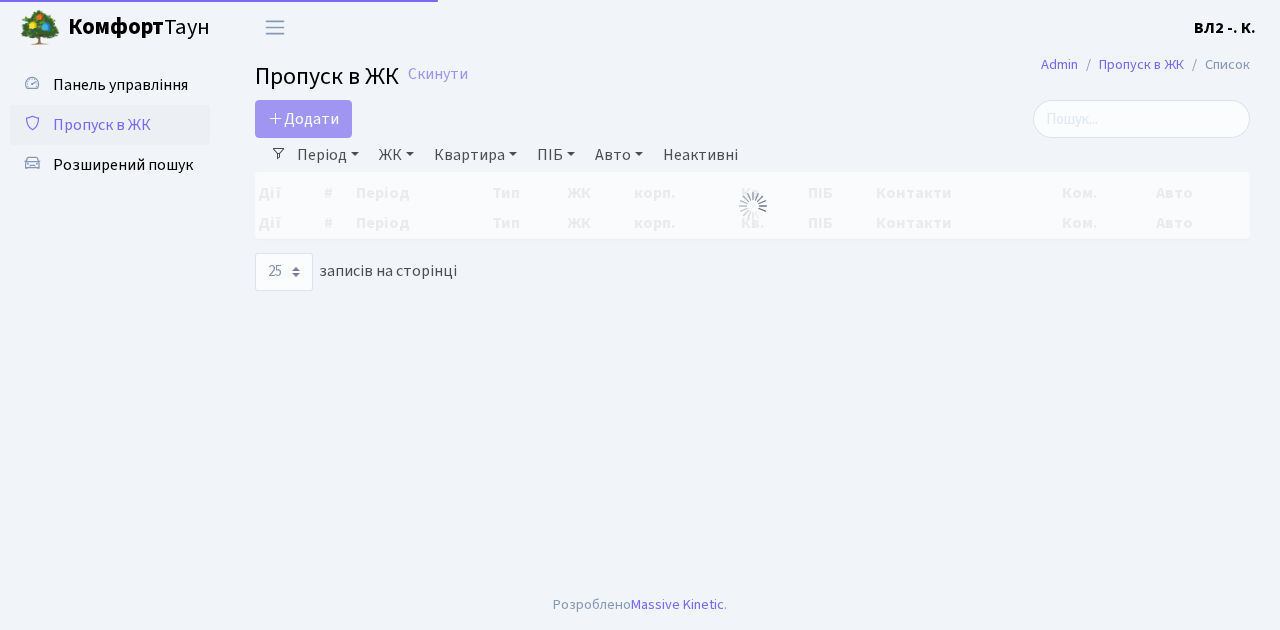 select on "25" 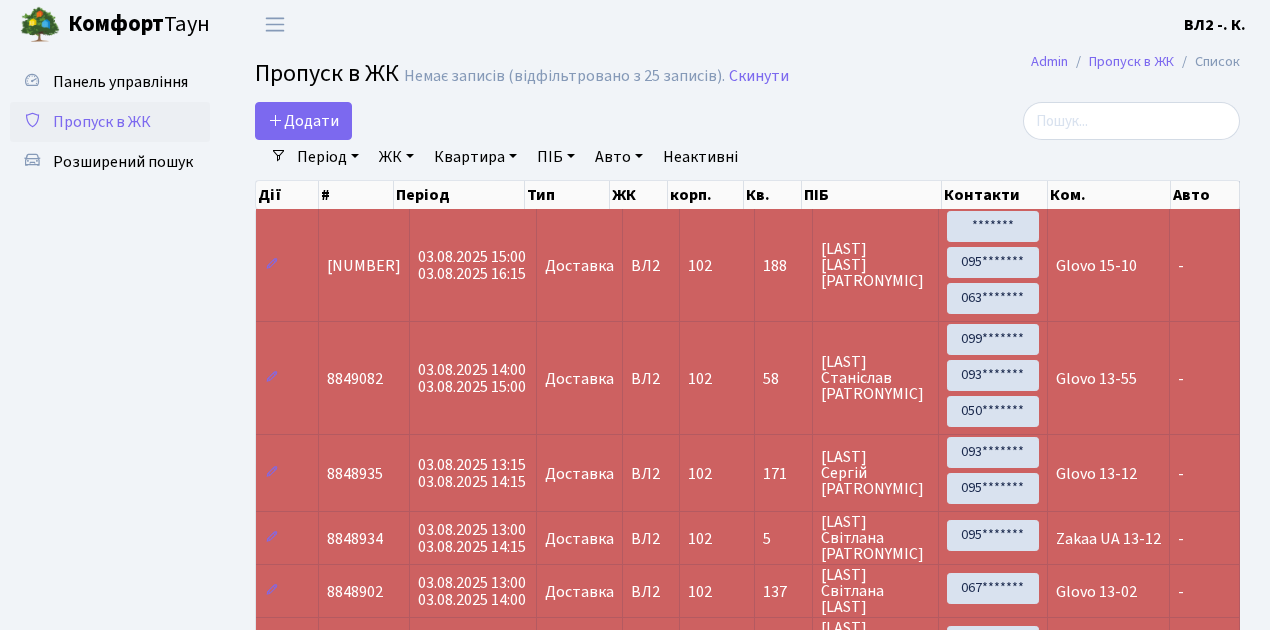 scroll, scrollTop: 0, scrollLeft: 0, axis: both 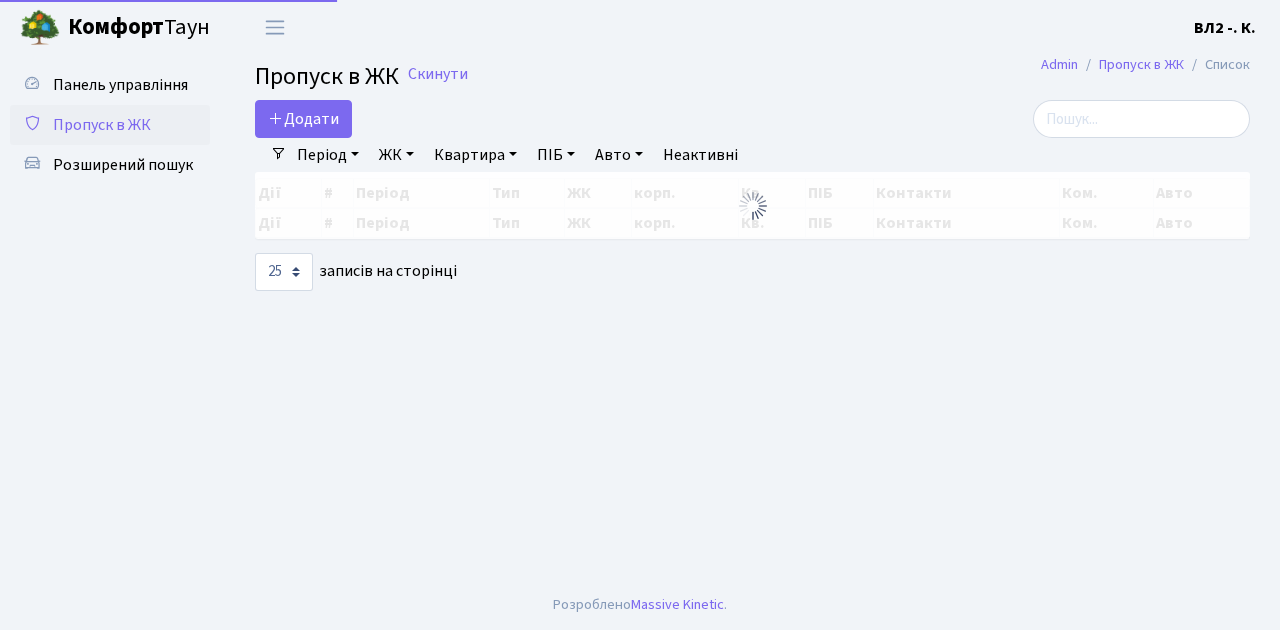 select on "25" 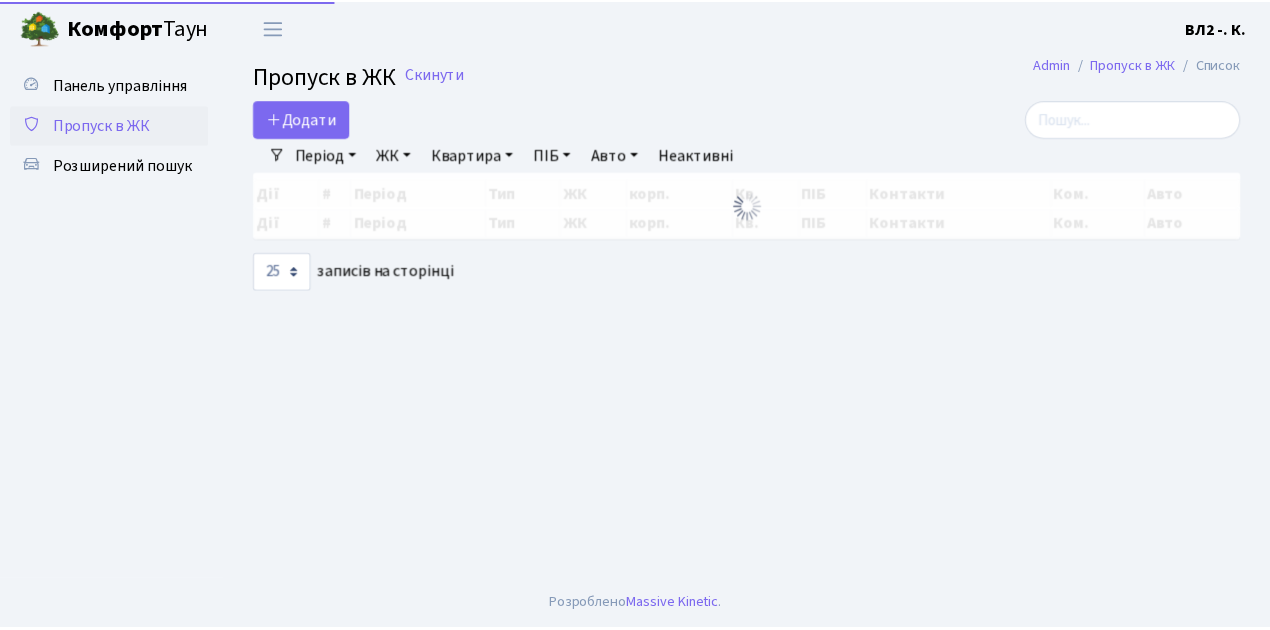 scroll, scrollTop: 0, scrollLeft: 0, axis: both 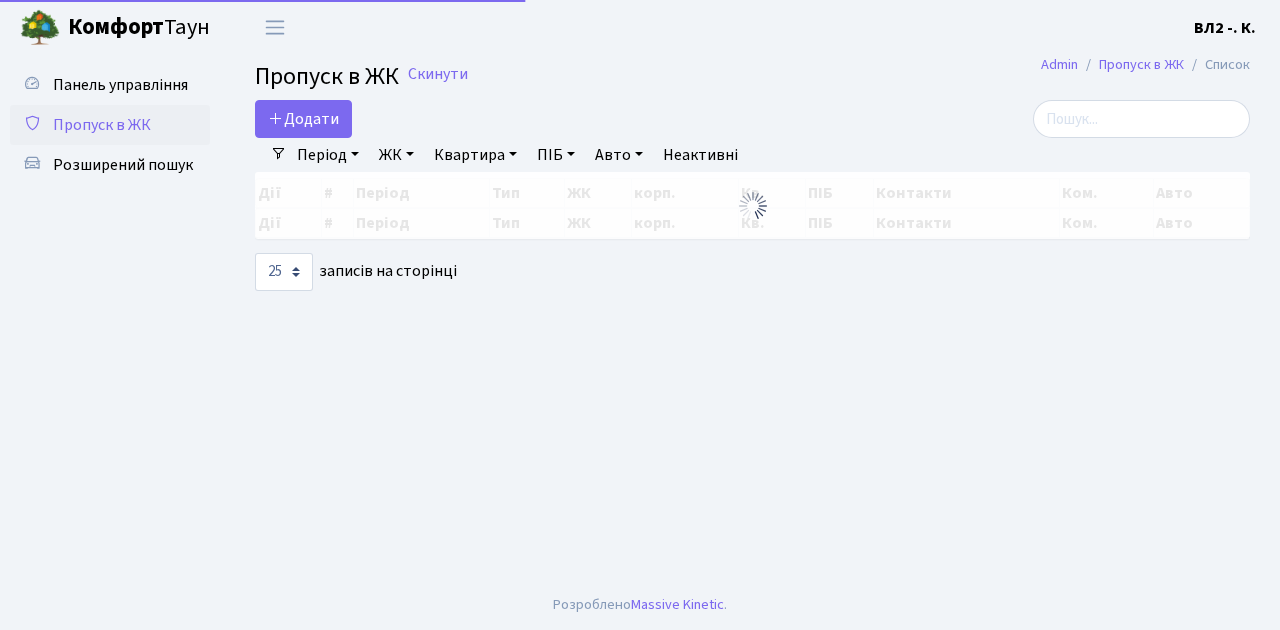 select on "25" 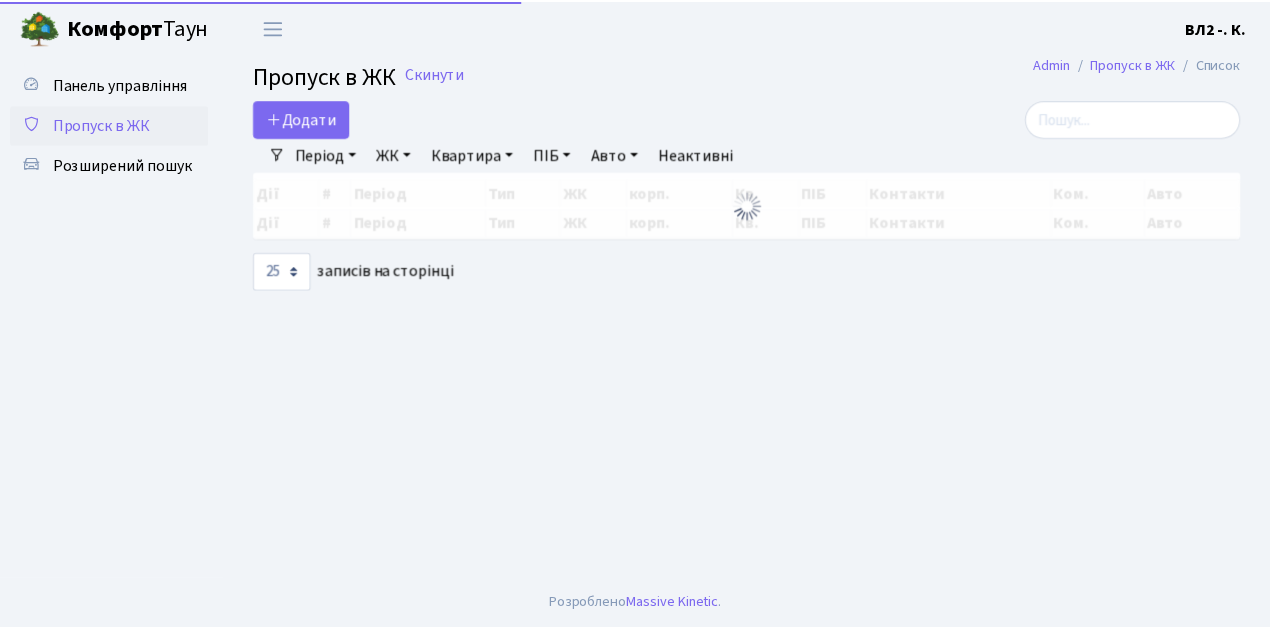 scroll, scrollTop: 0, scrollLeft: 0, axis: both 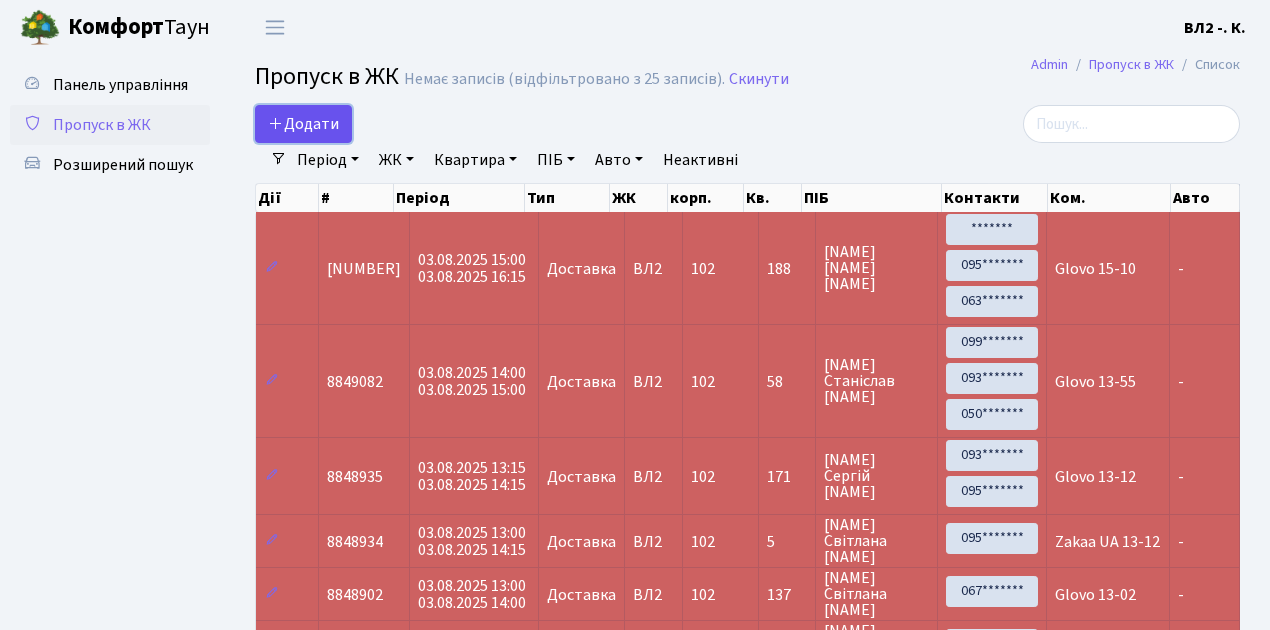 click on "Додати" at bounding box center (303, 124) 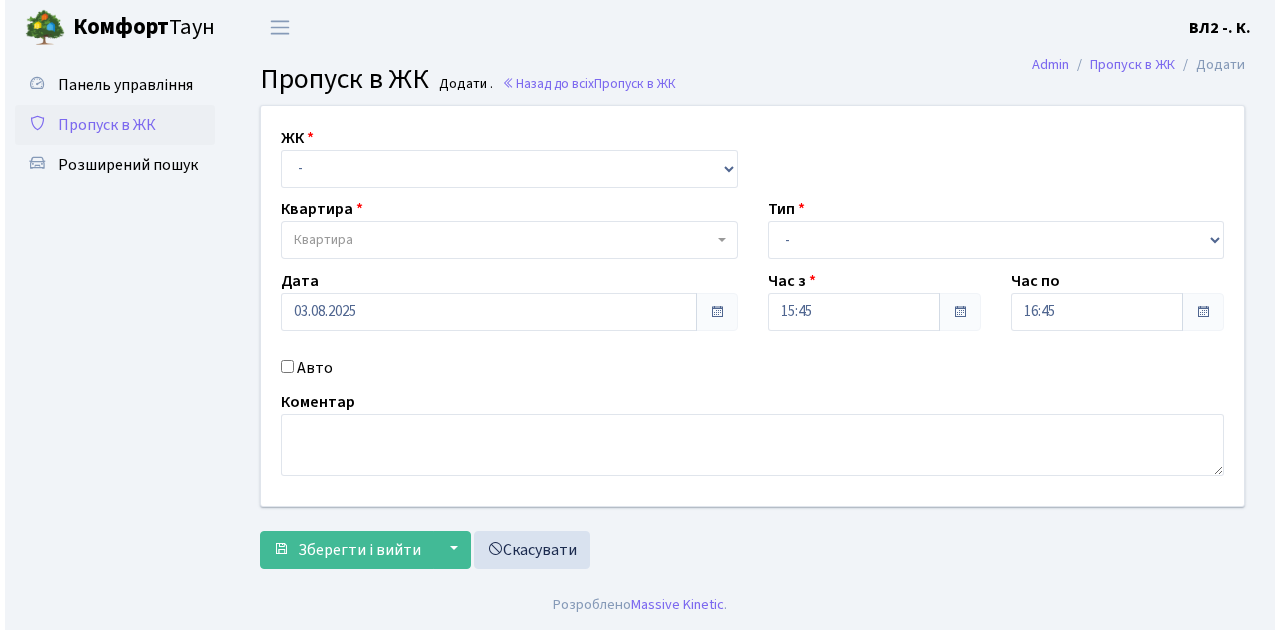 scroll, scrollTop: 0, scrollLeft: 0, axis: both 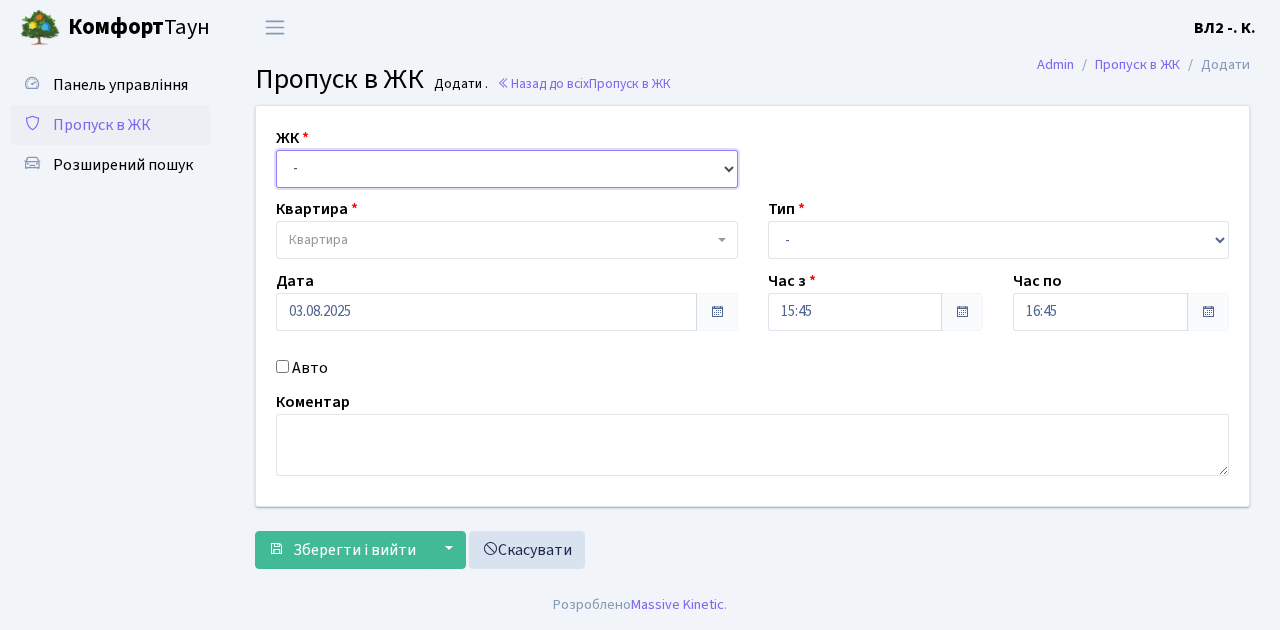 click on "-
ВЛ1, Ужгородський пров., 4/1
ВЛ2, Голосіївський просп., 76
ВЛ3, пр.Голосіївський, 78/2" at bounding box center (507, 169) 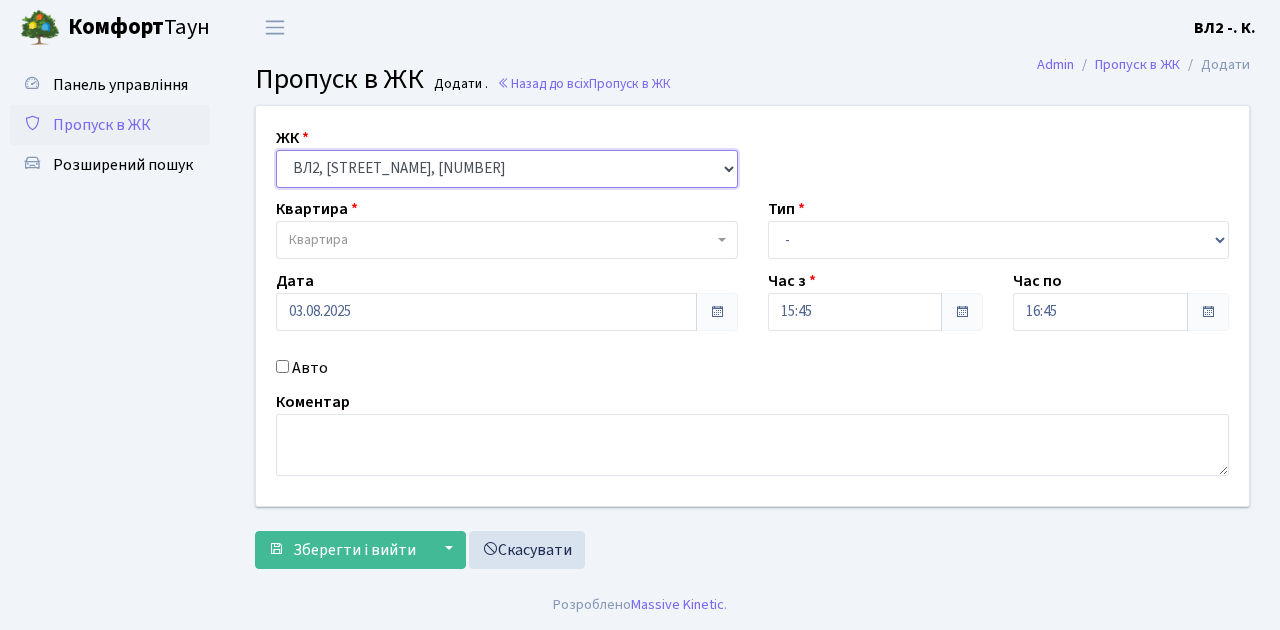 click on "-
ВЛ1, Ужгородський пров., 4/1
ВЛ2, Голосіївський просп., 76
ВЛ3, пр.Голосіївський, 78/2" at bounding box center [507, 169] 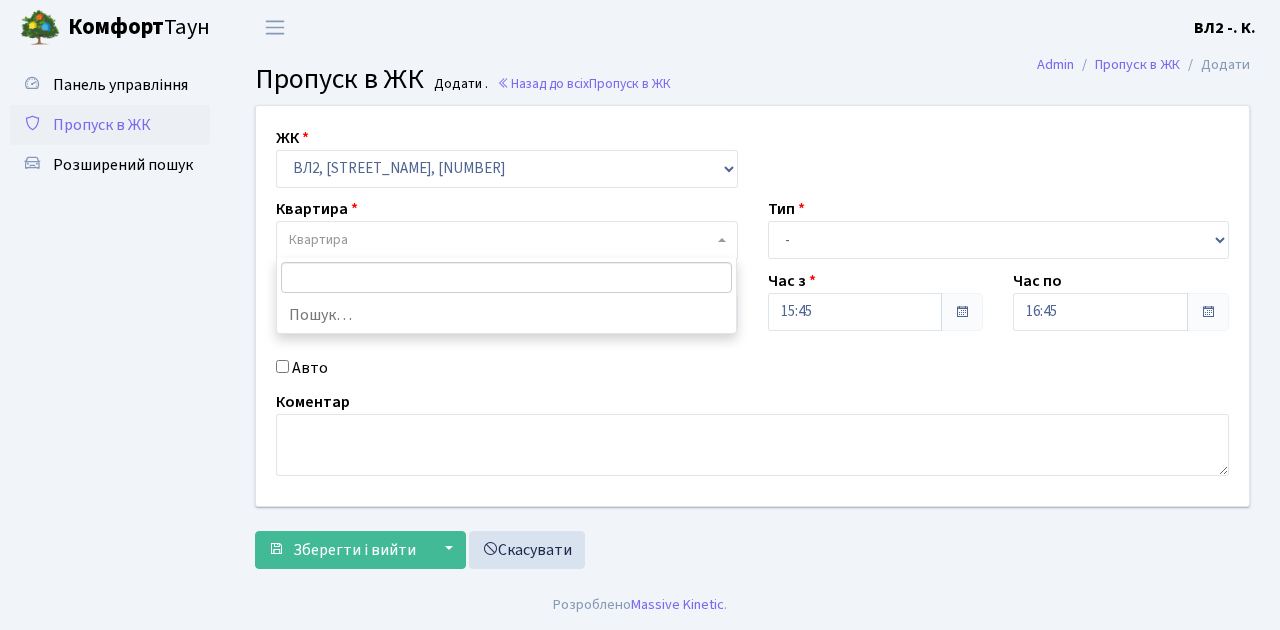 click at bounding box center [722, 240] 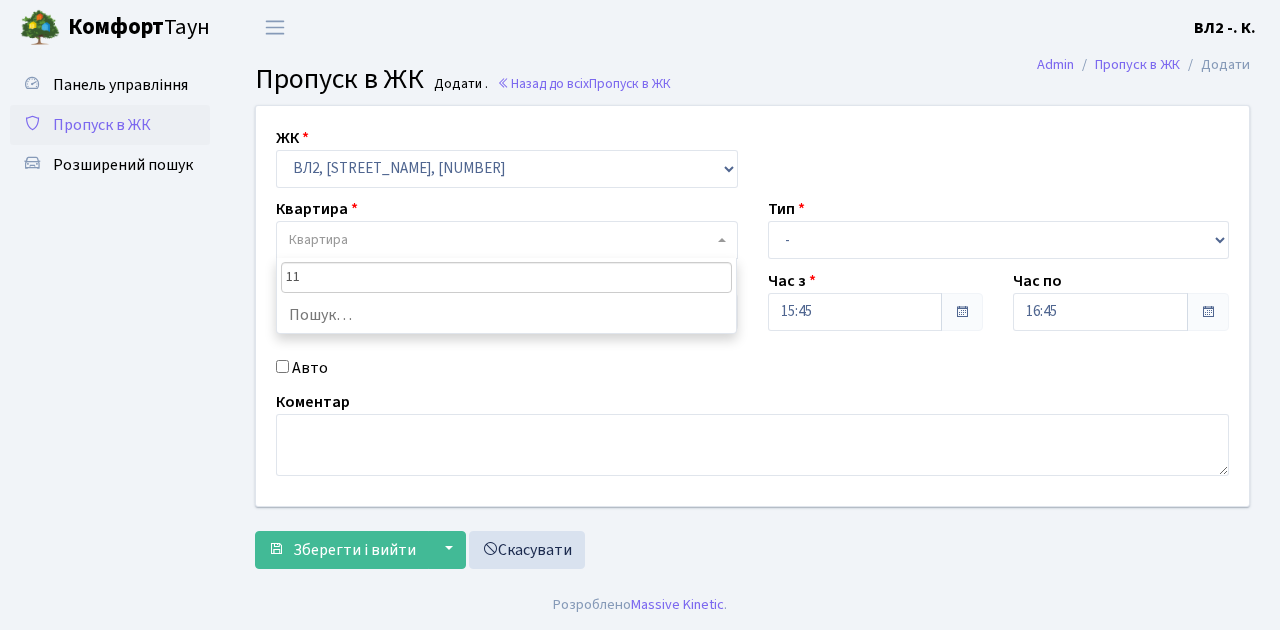type on "119" 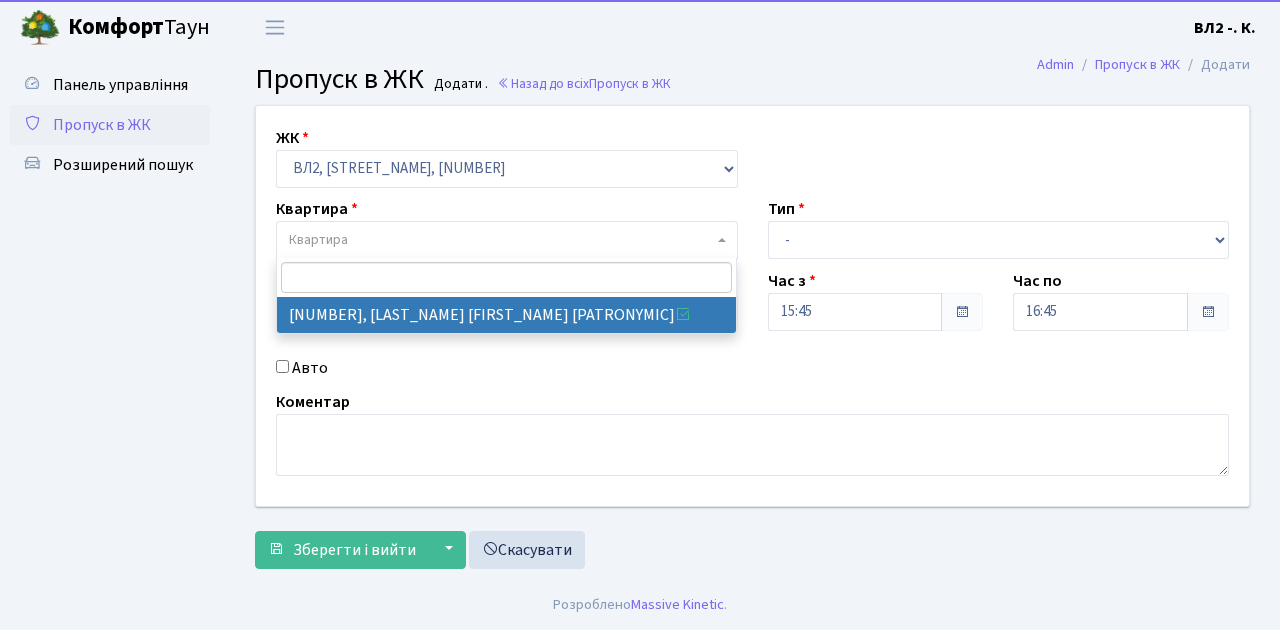 select on "38293" 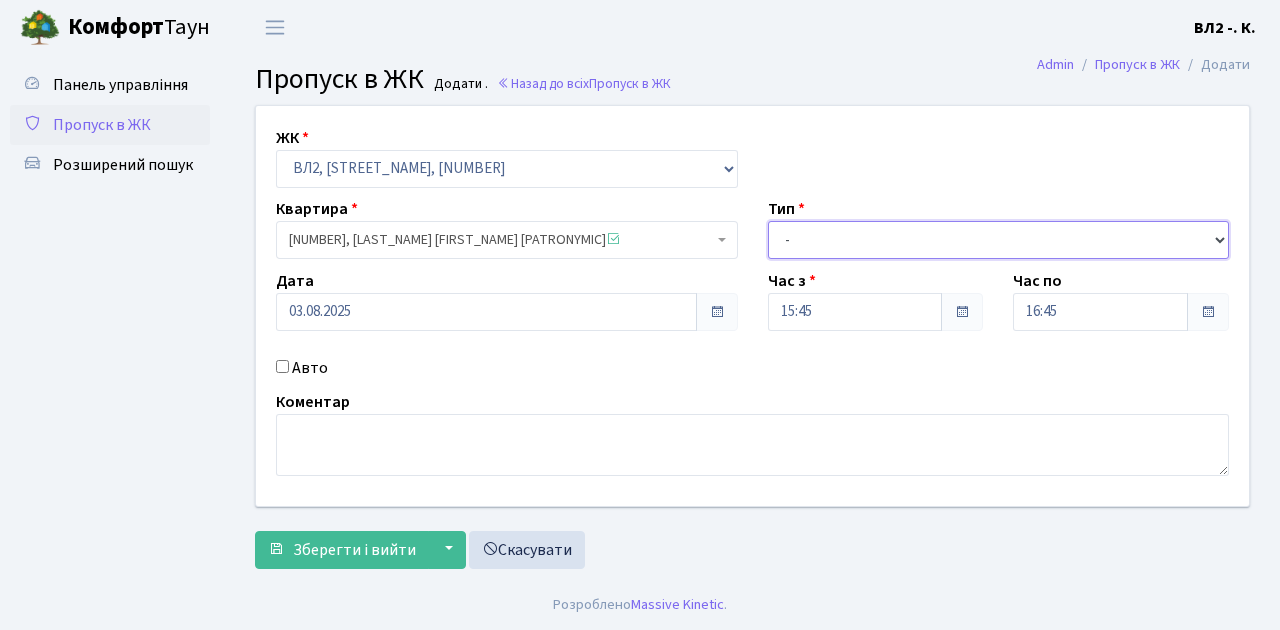 drag, startPoint x: 1216, startPoint y: 233, endPoint x: 1158, endPoint y: 238, distance: 58.21512 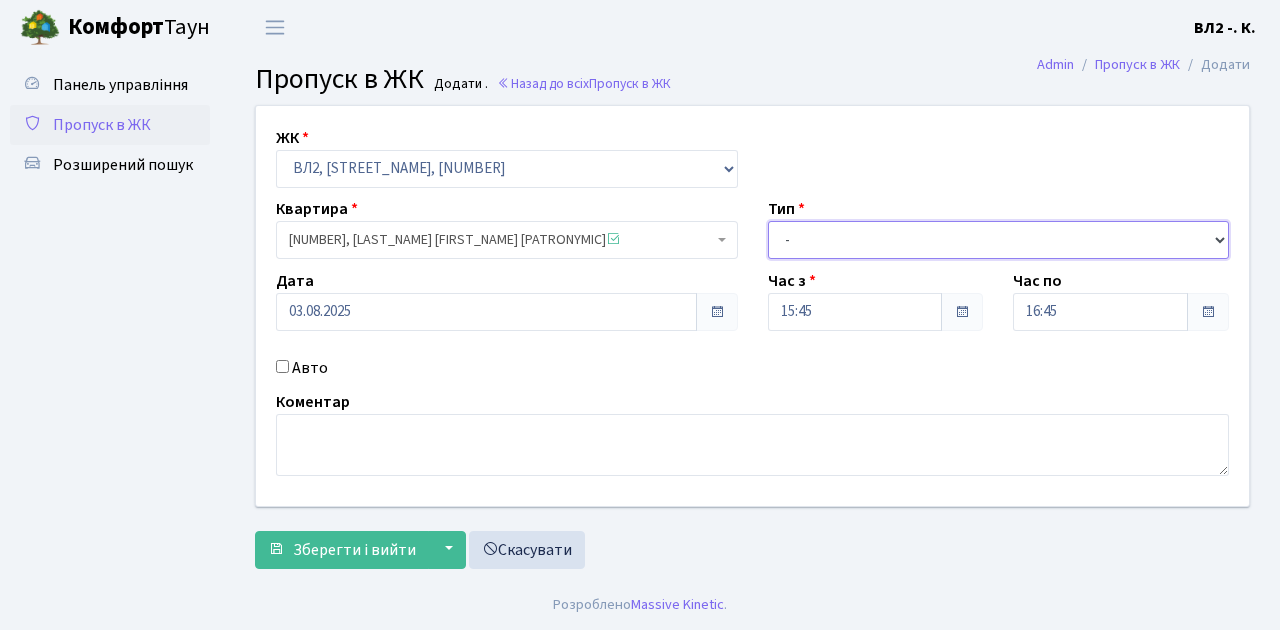 select on "1" 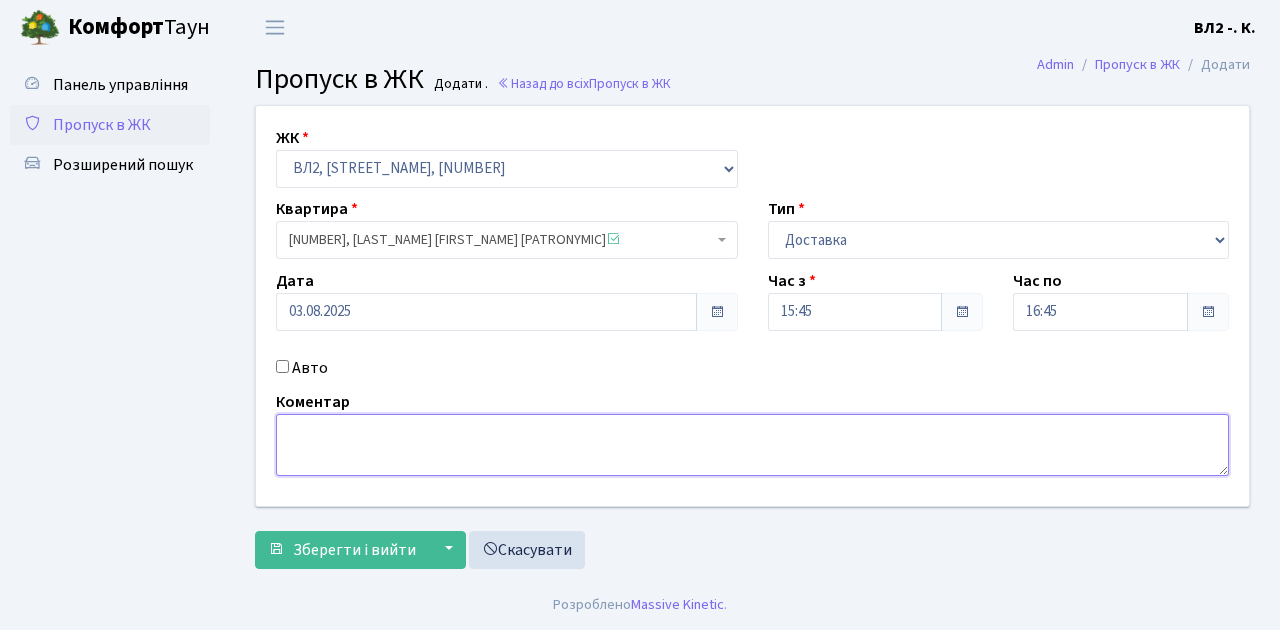 drag, startPoint x: 296, startPoint y: 427, endPoint x: 863, endPoint y: 428, distance: 567.00085 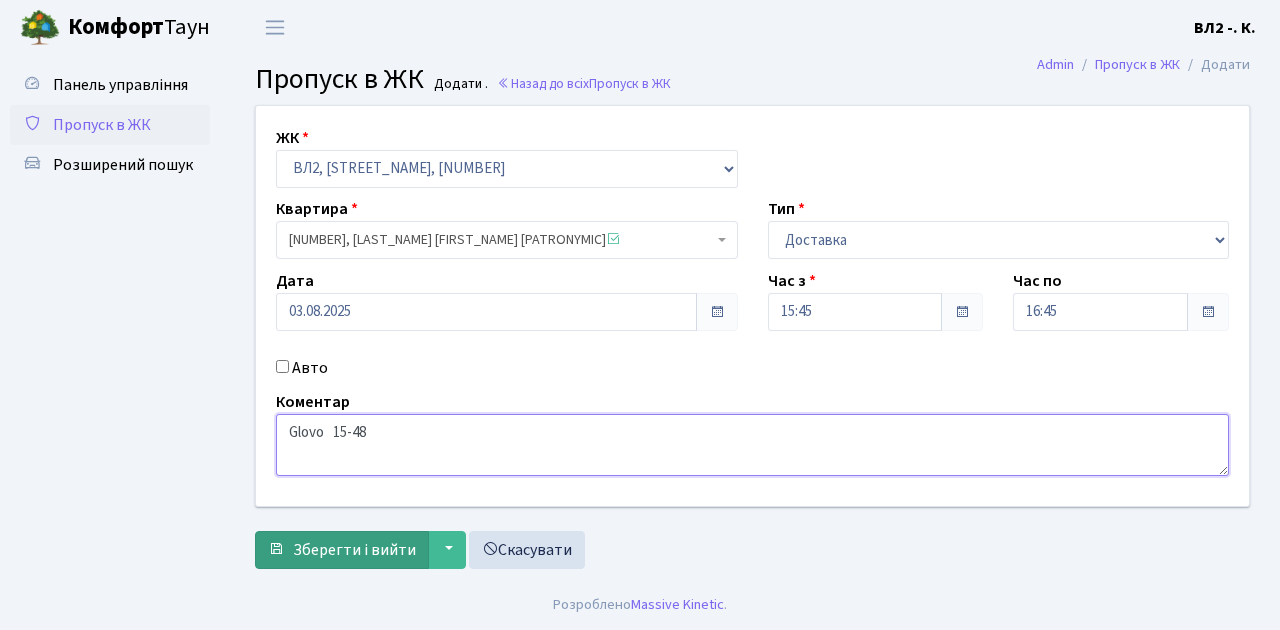 type on "Glovo   15-48" 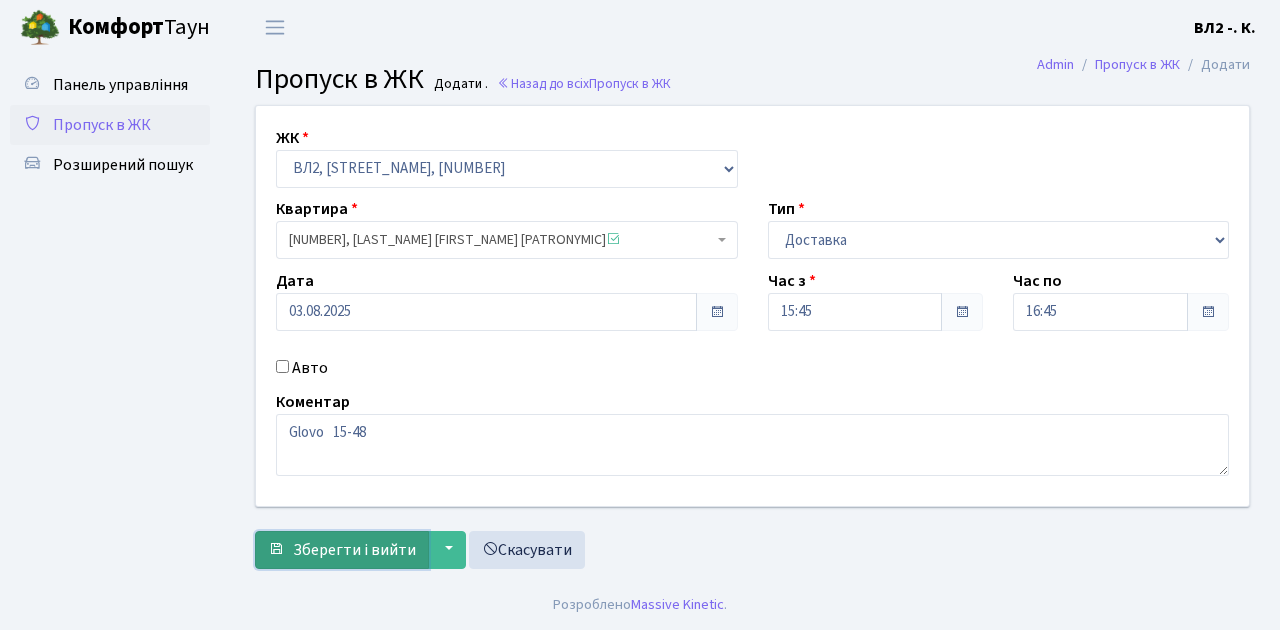 click on "Зберегти і вийти" at bounding box center [354, 550] 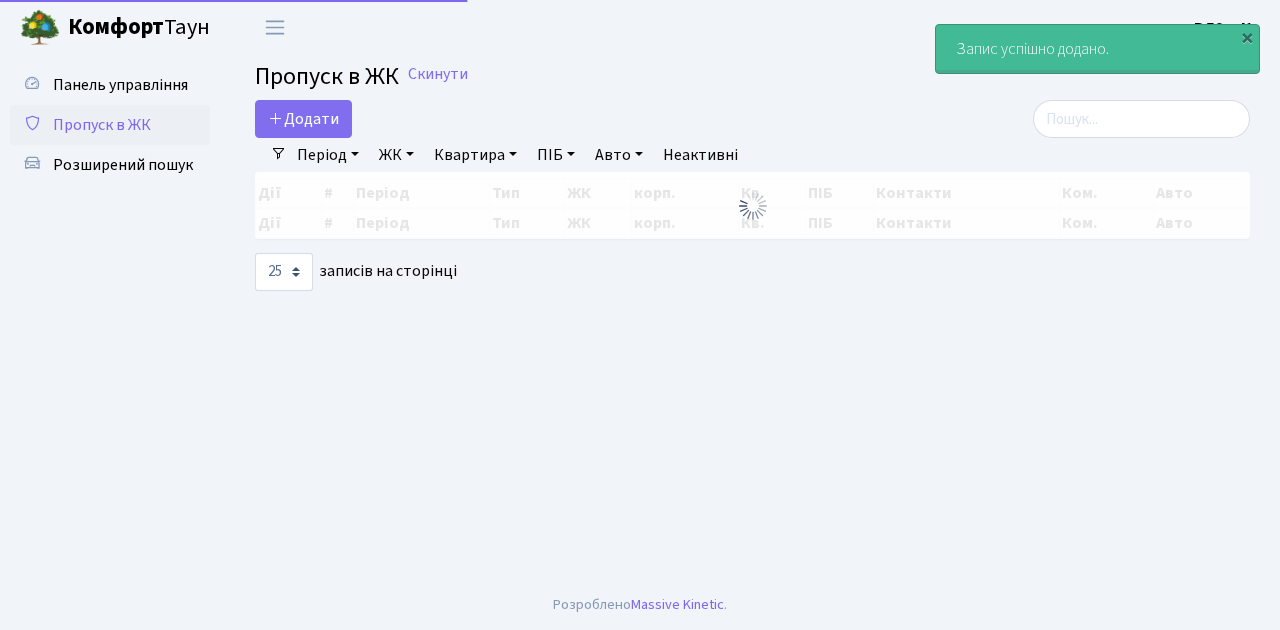 select on "25" 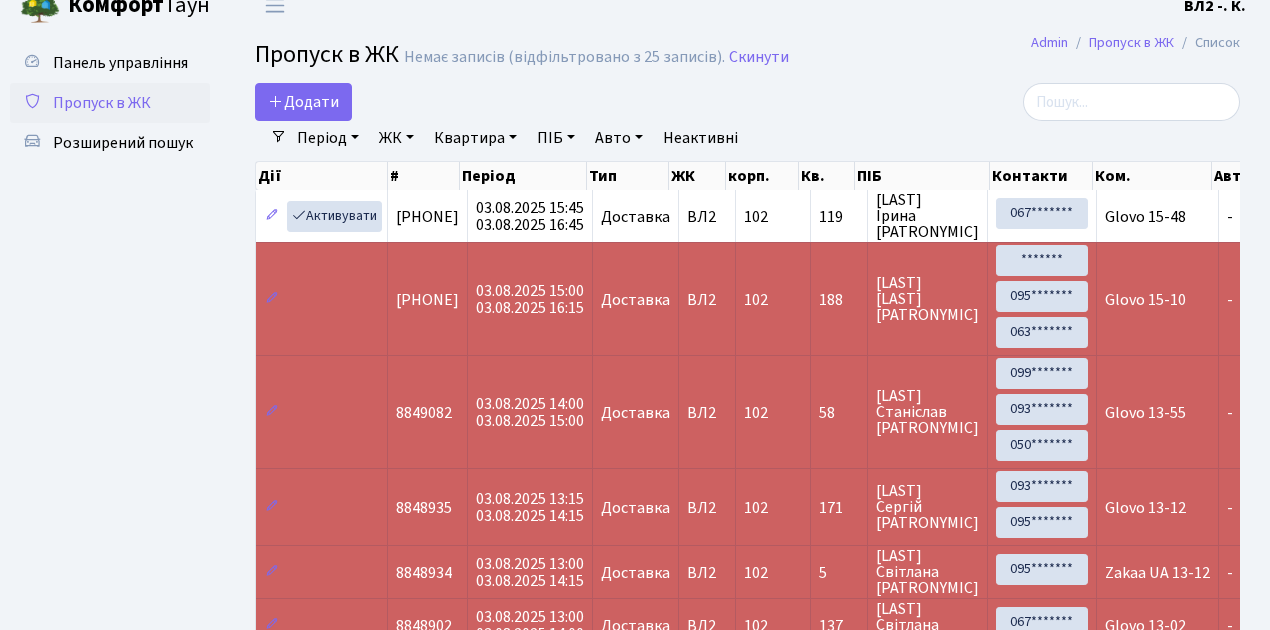 scroll, scrollTop: 0, scrollLeft: 0, axis: both 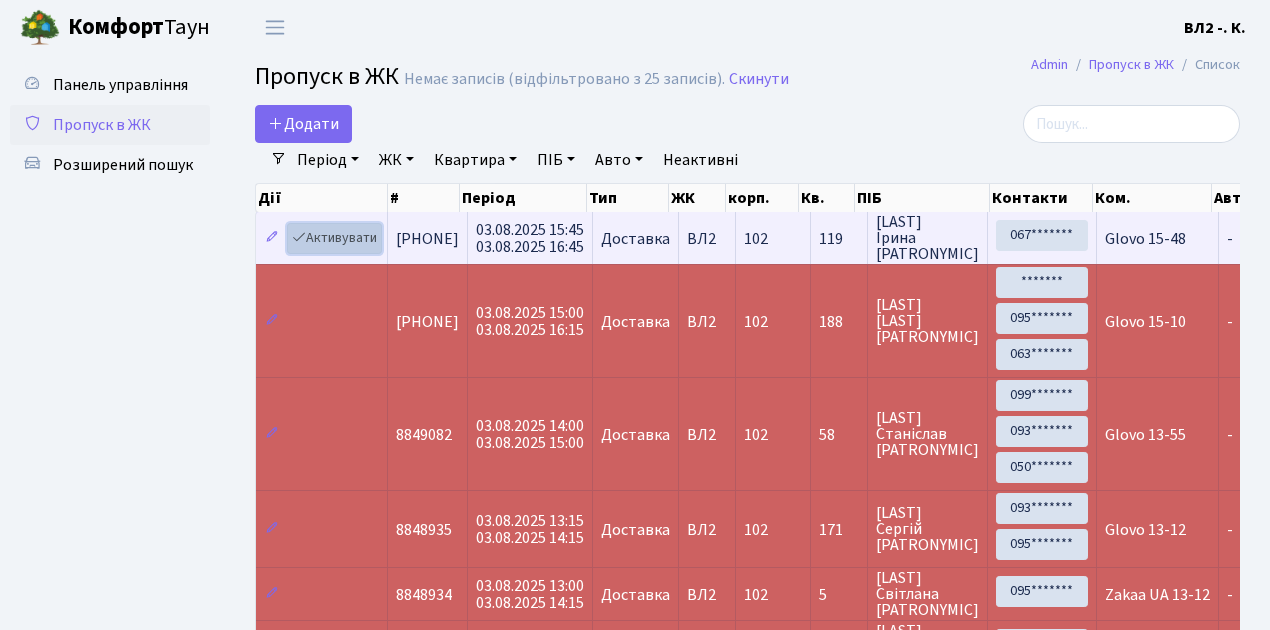 click on "Активувати" at bounding box center [334, 238] 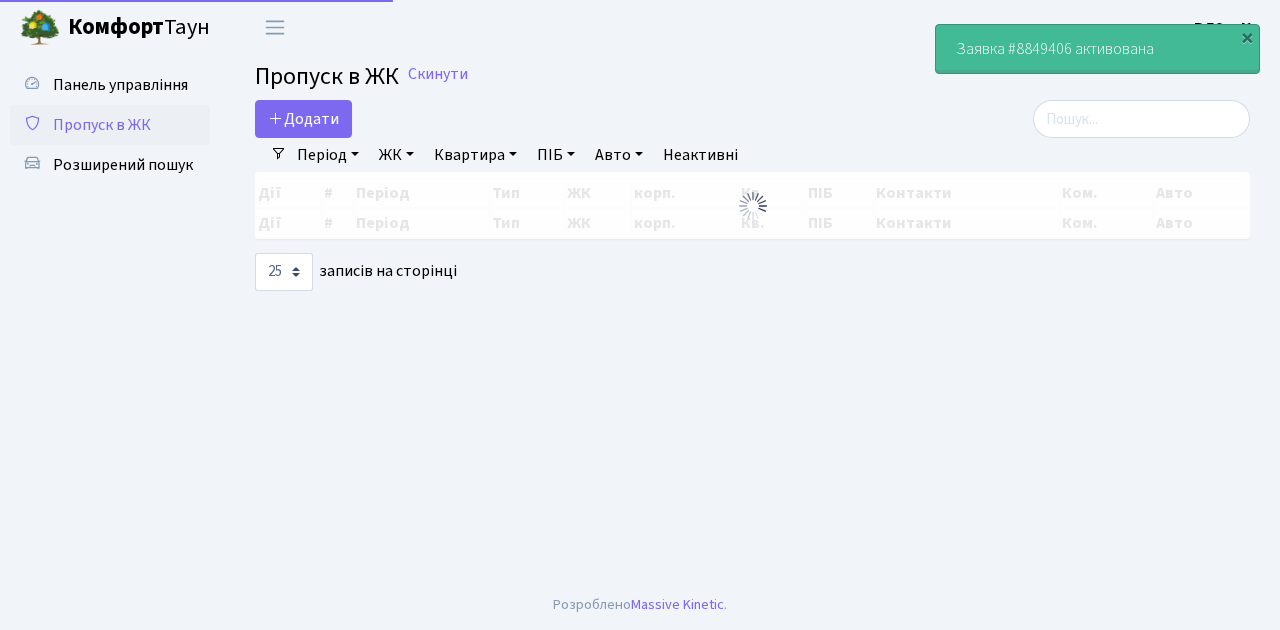 select on "25" 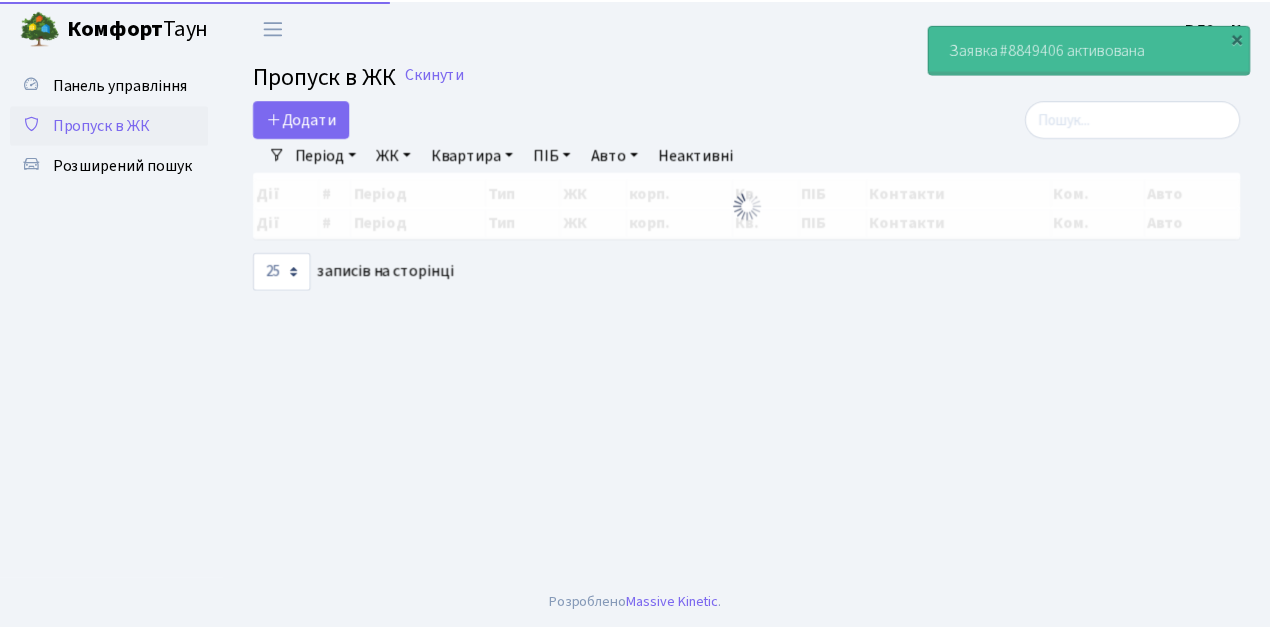 scroll, scrollTop: 0, scrollLeft: 0, axis: both 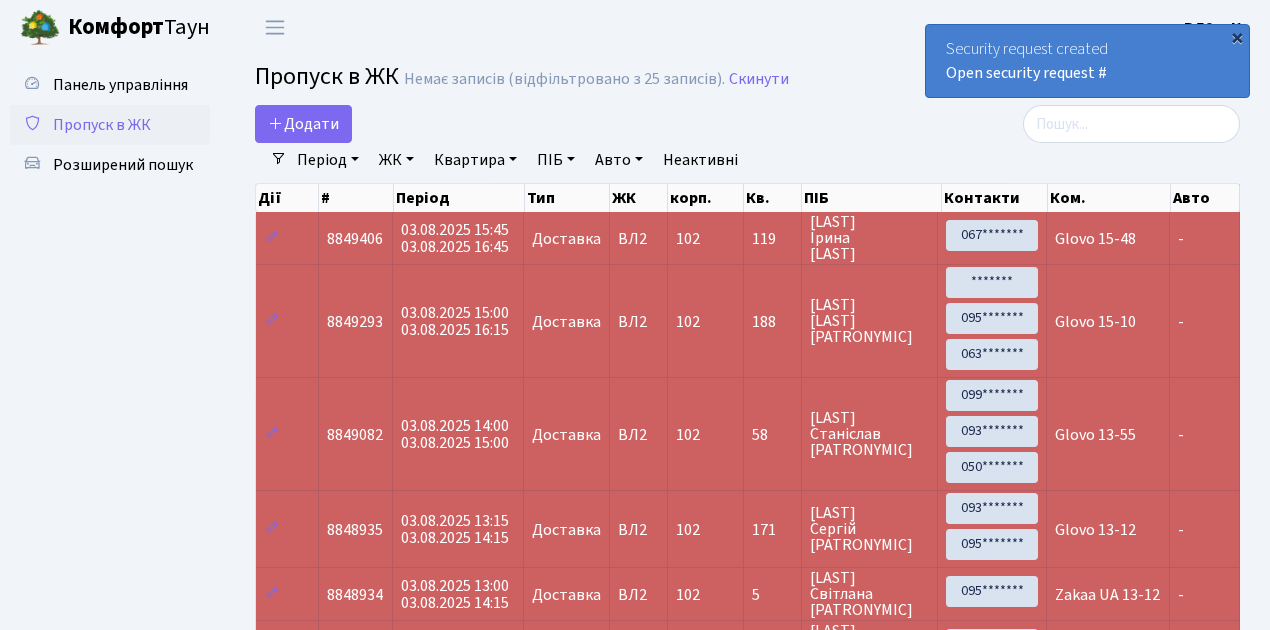 click on "×" at bounding box center [1237, 37] 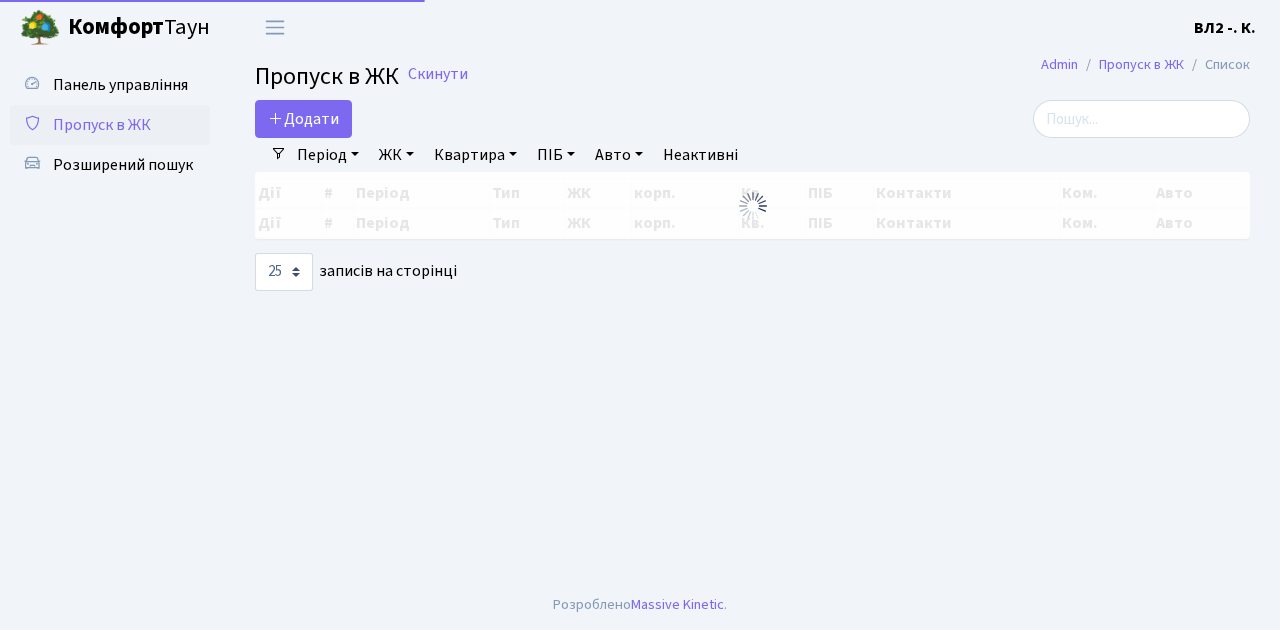 select on "25" 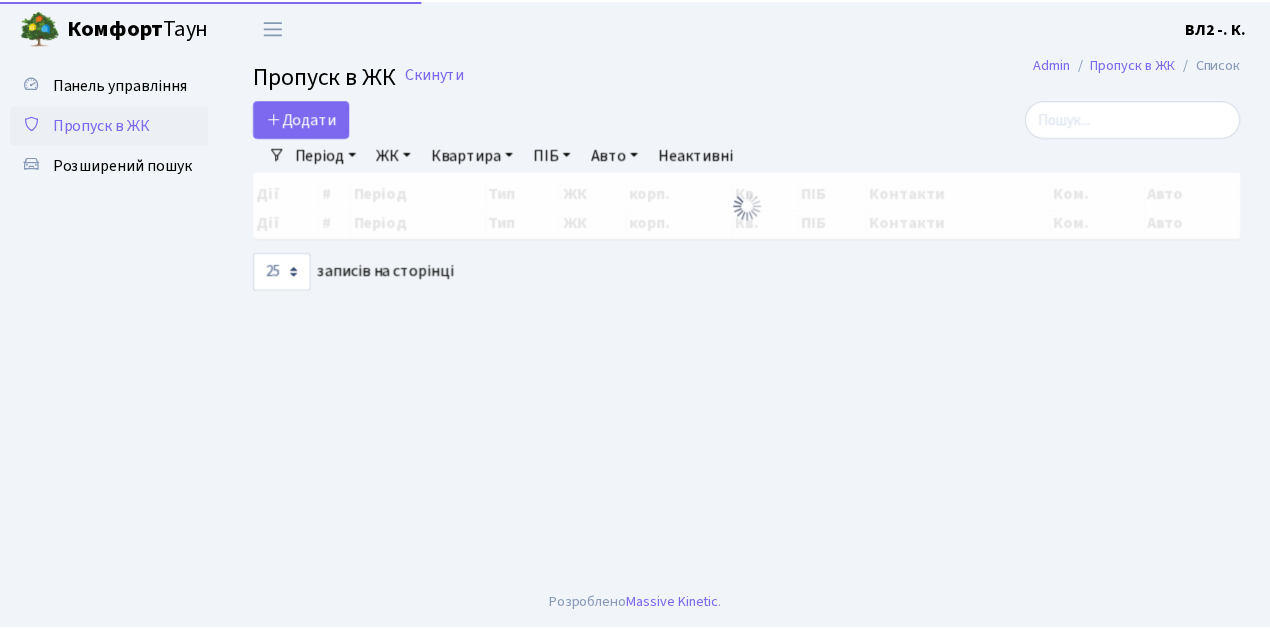scroll, scrollTop: 0, scrollLeft: 0, axis: both 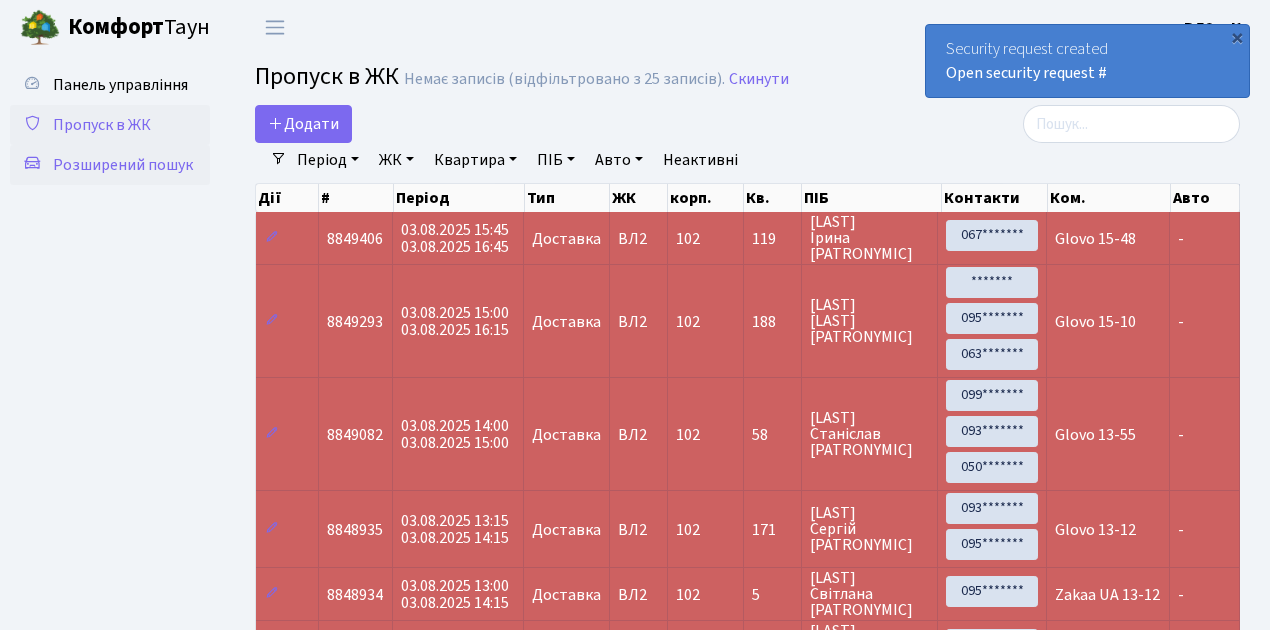 click on "Розширений пошук" at bounding box center (123, 165) 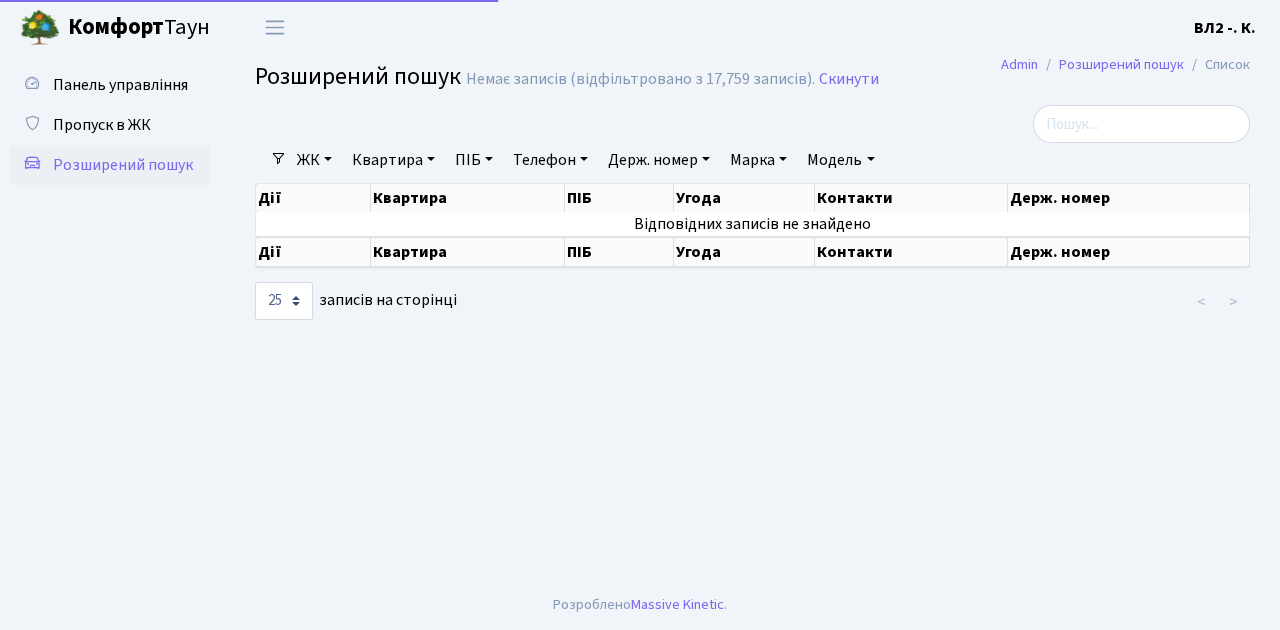 select on "25" 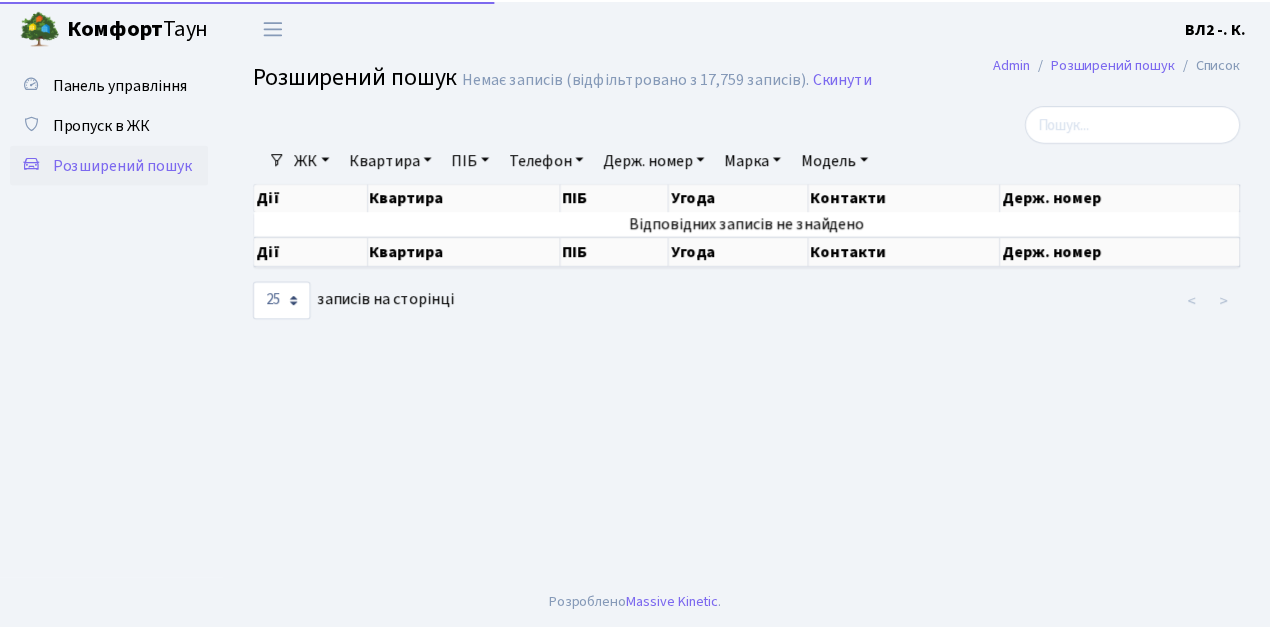 scroll, scrollTop: 0, scrollLeft: 0, axis: both 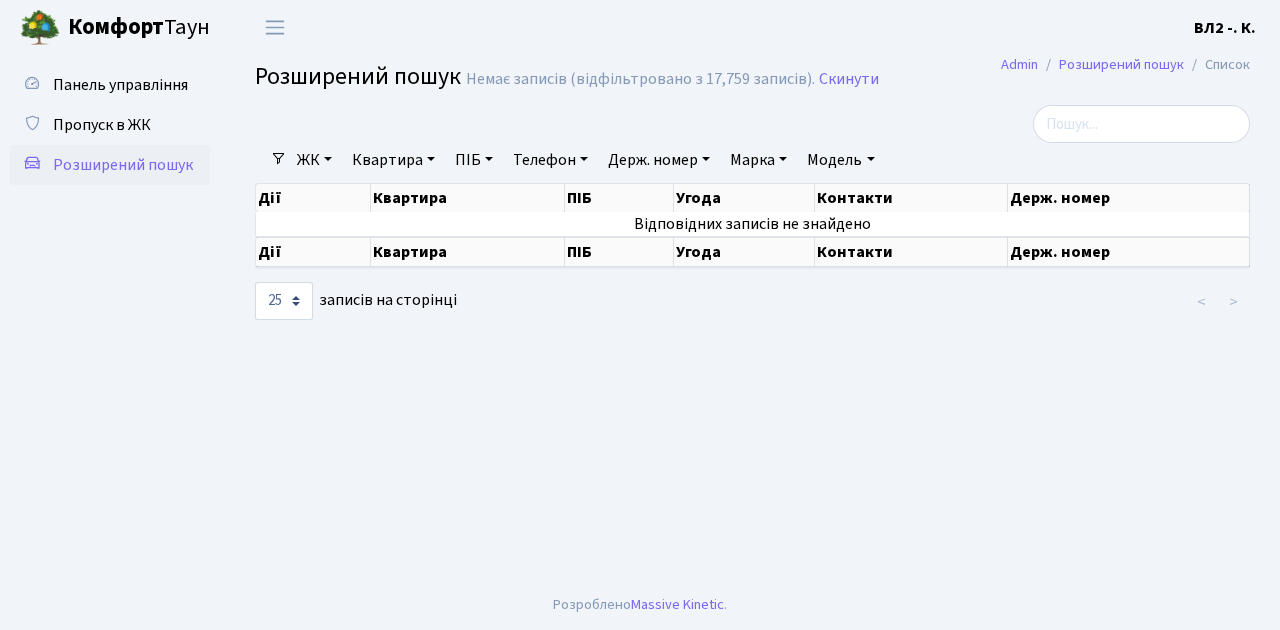 click on "Квартира" at bounding box center [393, 160] 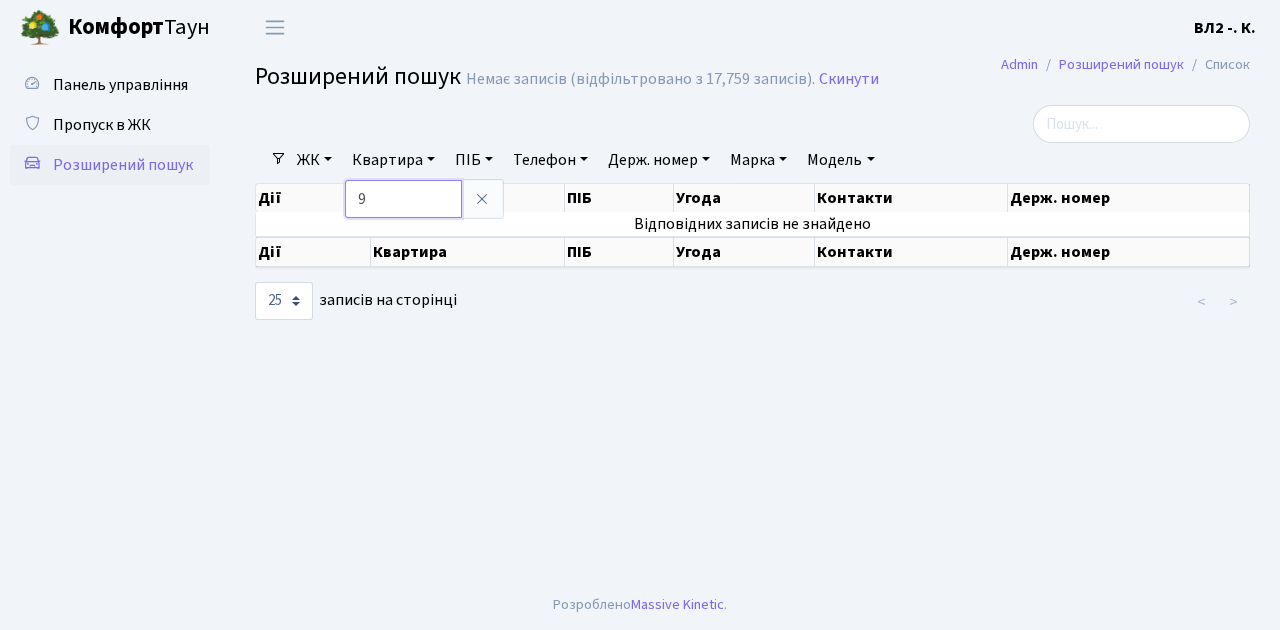type on "9" 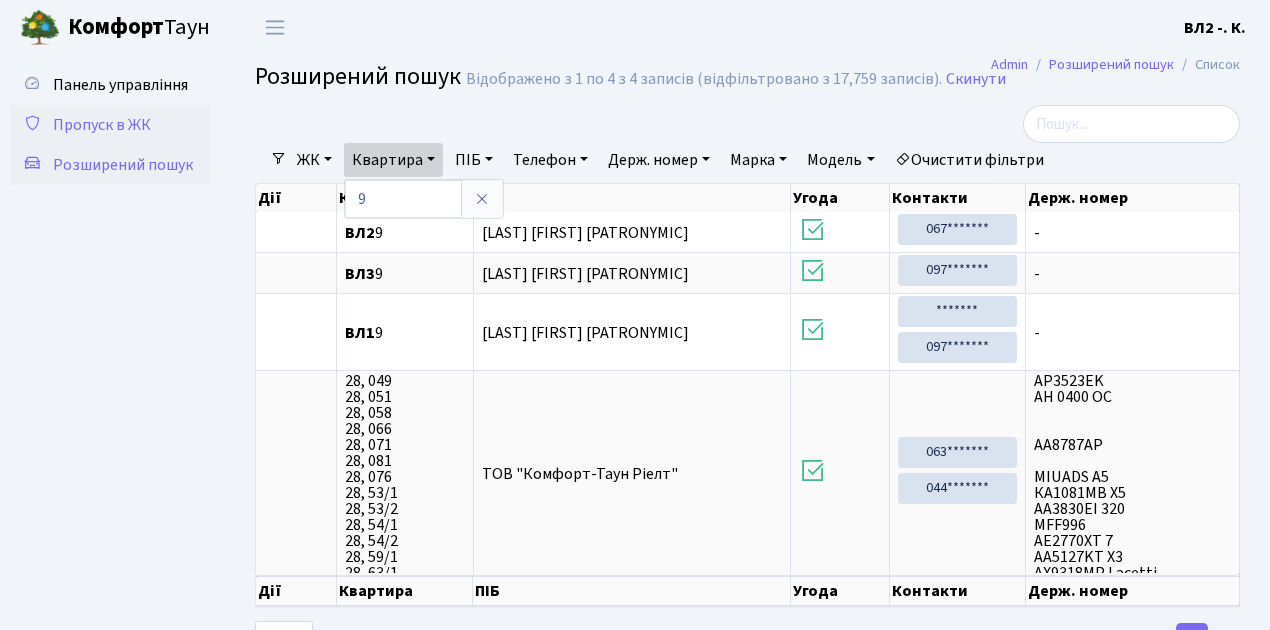 click on "Пропуск в ЖК" at bounding box center [102, 125] 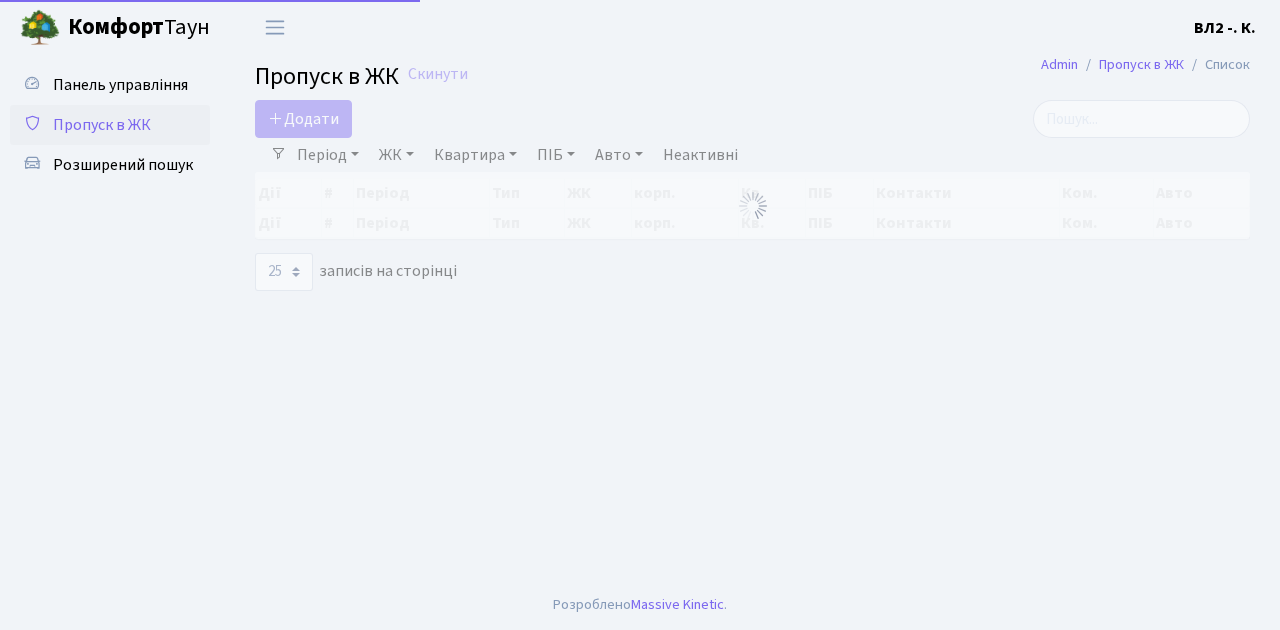 select on "25" 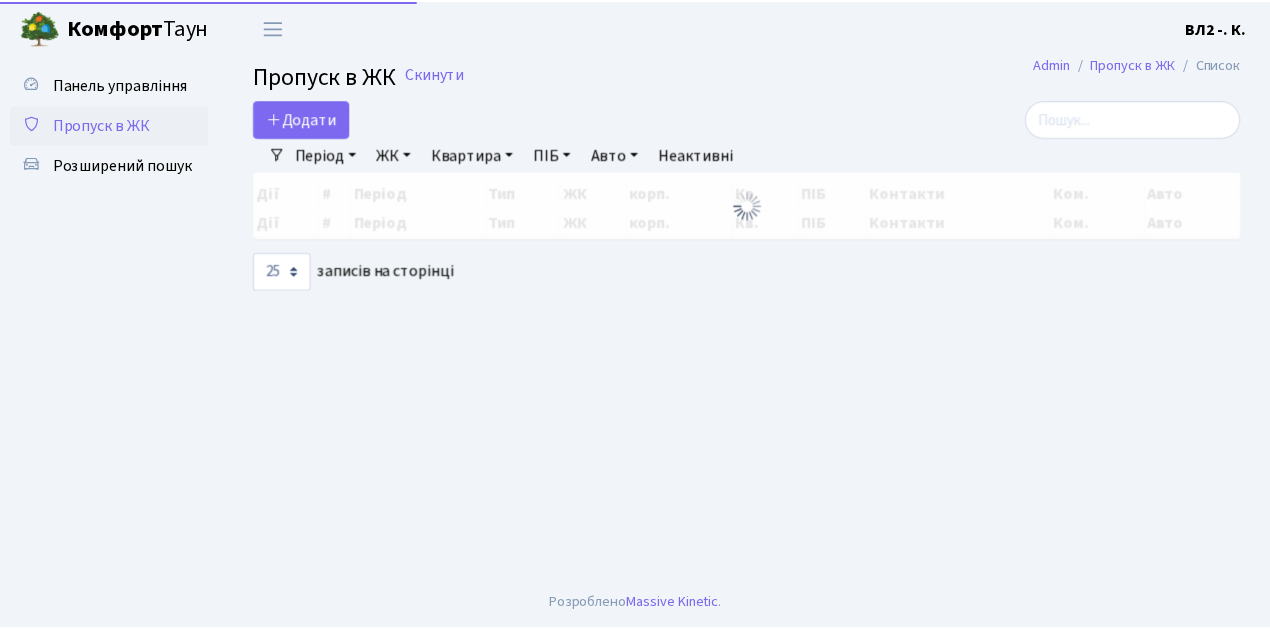 scroll, scrollTop: 0, scrollLeft: 0, axis: both 